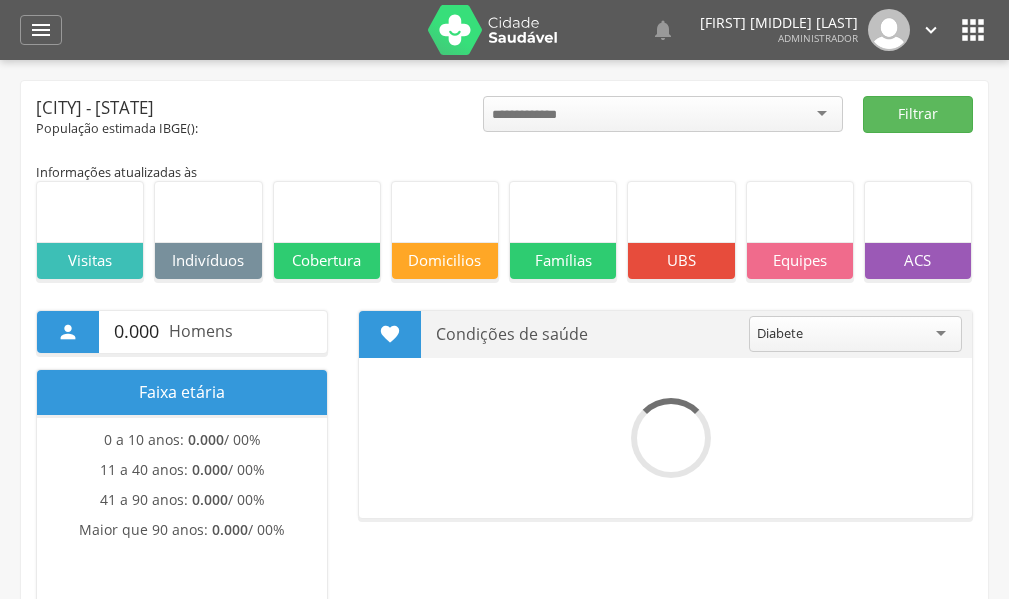 scroll, scrollTop: 0, scrollLeft: 0, axis: both 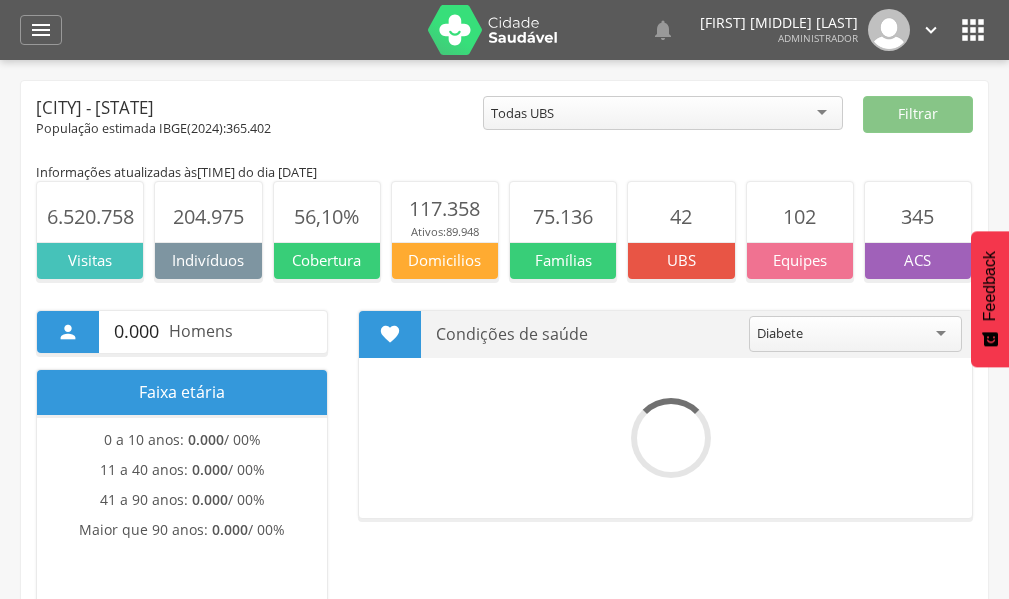 click on "Todas UBS" at bounding box center [663, 113] 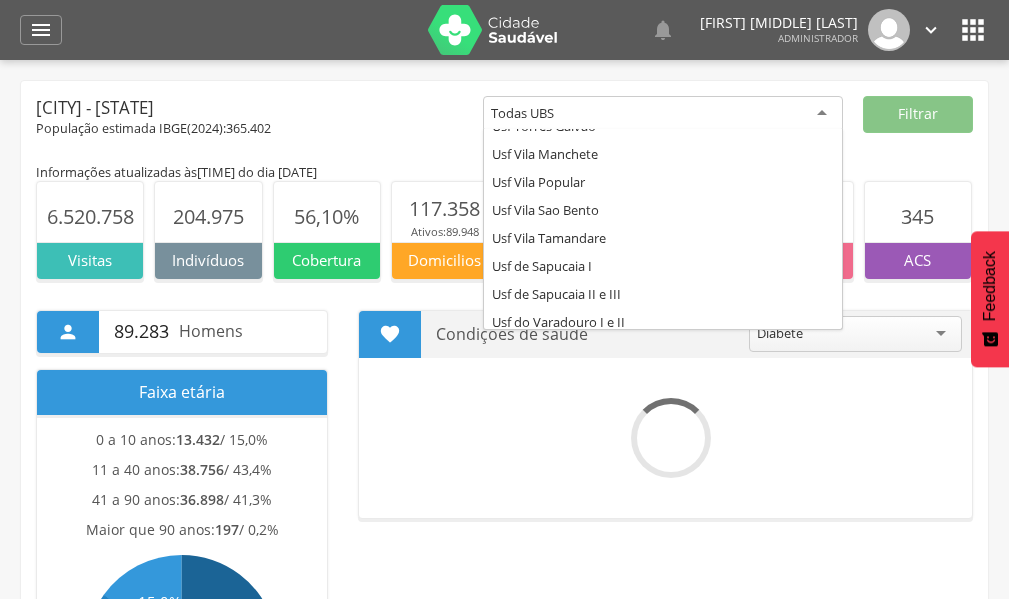 scroll, scrollTop: 1004, scrollLeft: 0, axis: vertical 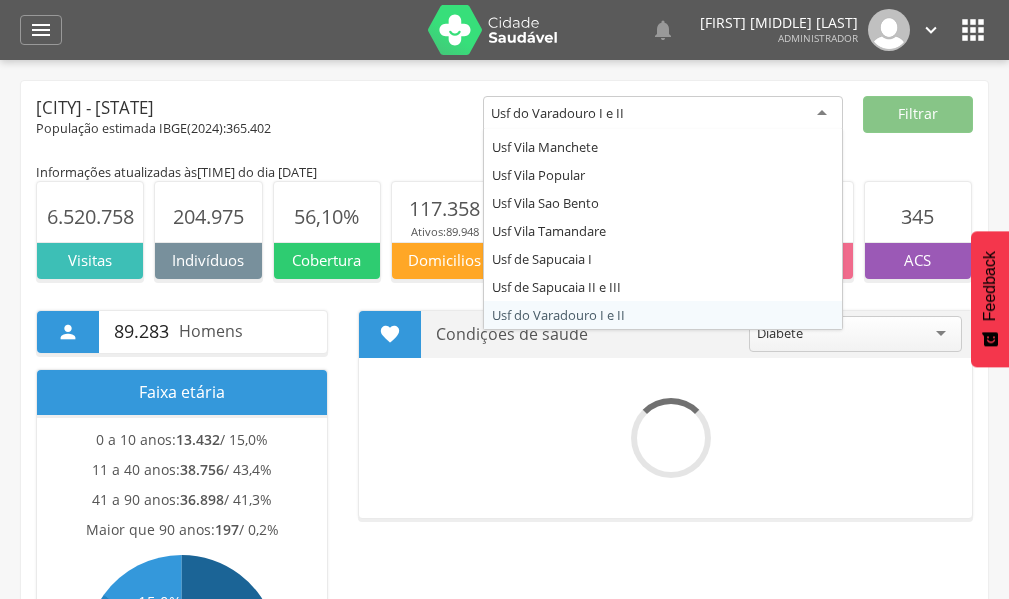 click on "Usf do Varadouro I e II" at bounding box center (663, 114) 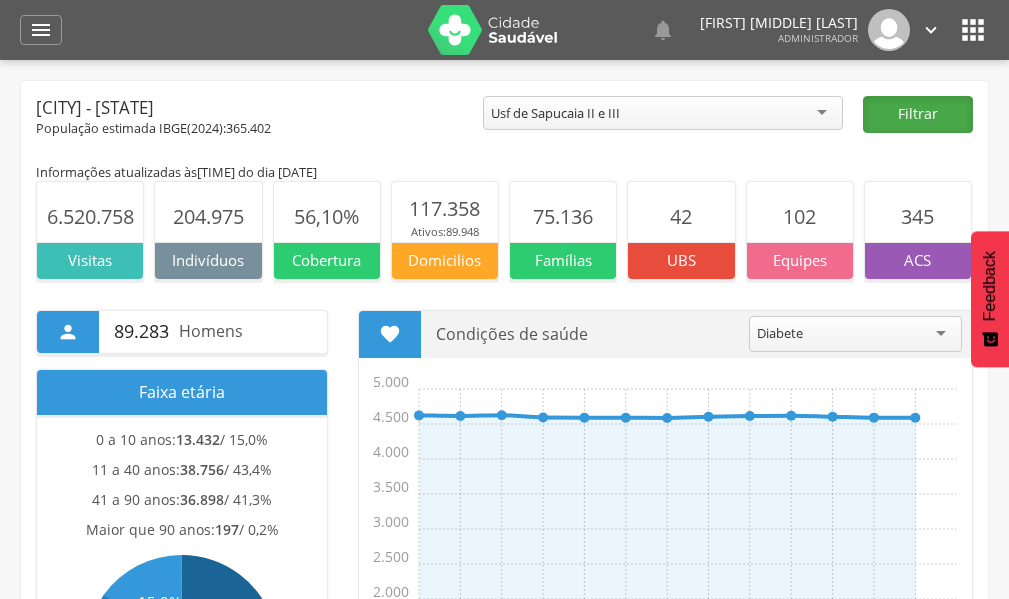 click on "Filtrar" at bounding box center [918, 114] 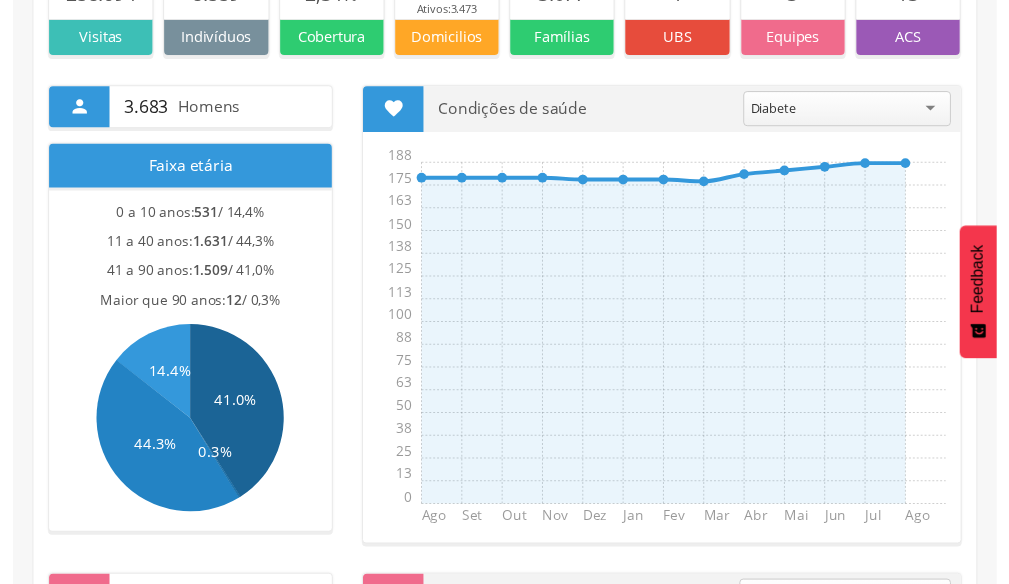 scroll, scrollTop: 0, scrollLeft: 0, axis: both 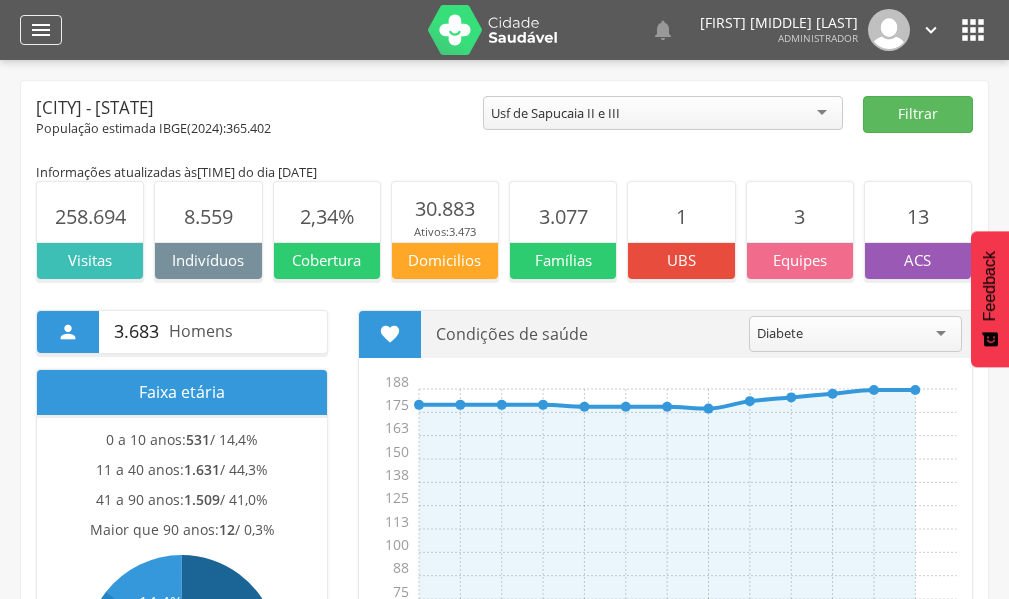 click on "" at bounding box center [41, 30] 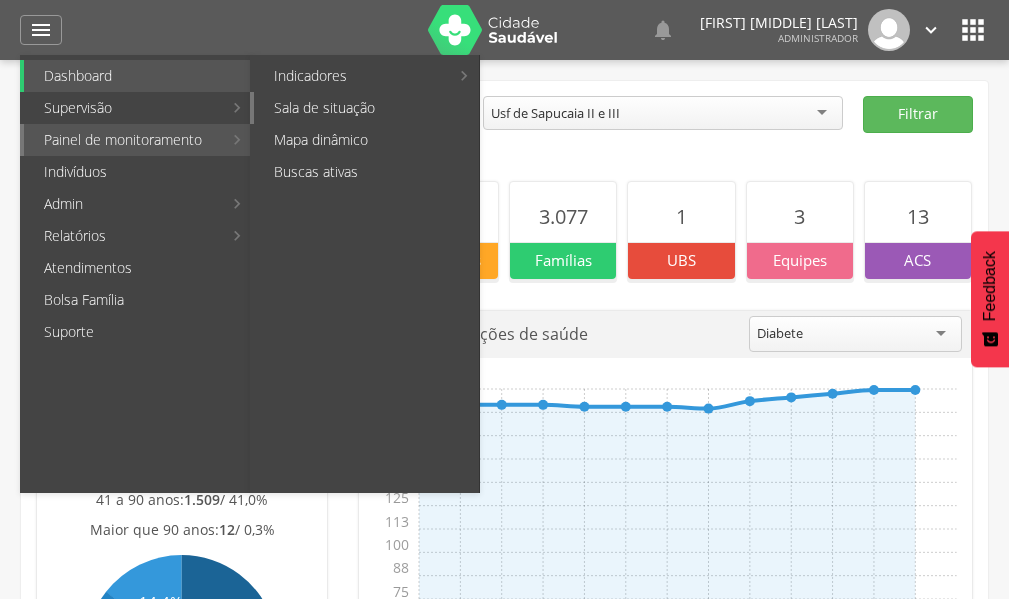 click on "Sala de situação" at bounding box center [366, 108] 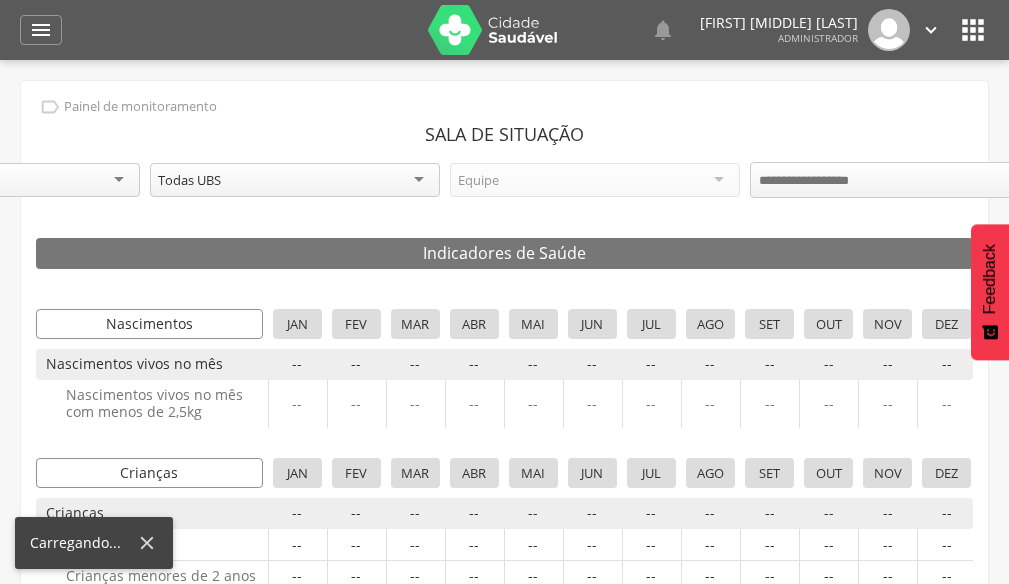 click on "Todas UBS" at bounding box center [189, 180] 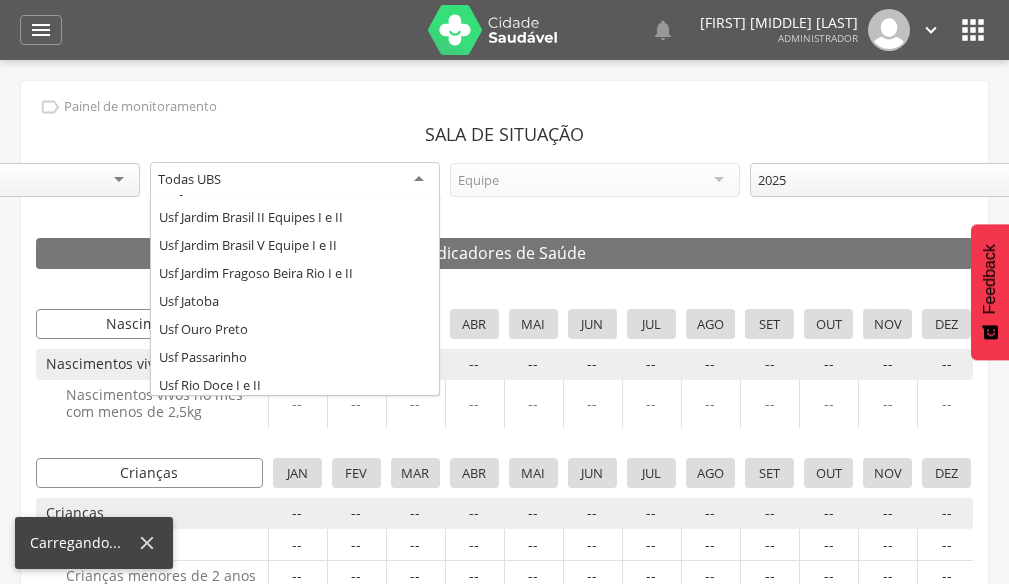 scroll, scrollTop: 835, scrollLeft: 0, axis: vertical 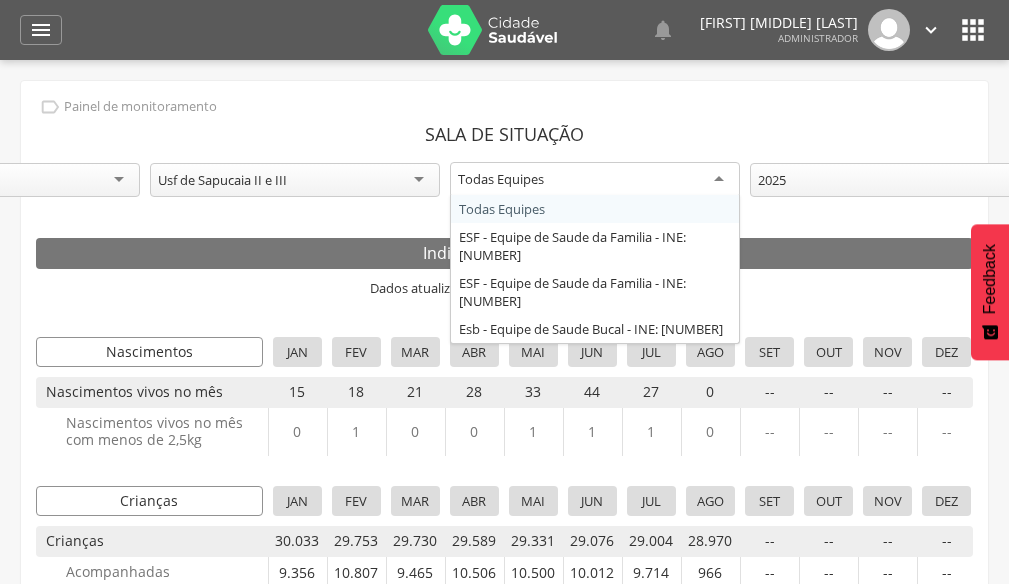 click on "Todas Equipes" at bounding box center [595, 180] 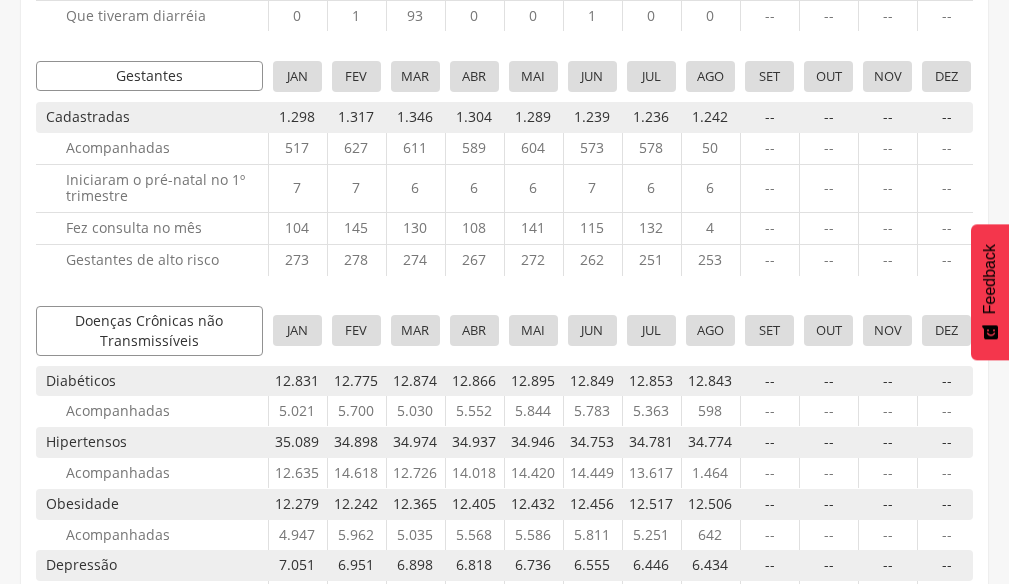 scroll, scrollTop: 0, scrollLeft: 0, axis: both 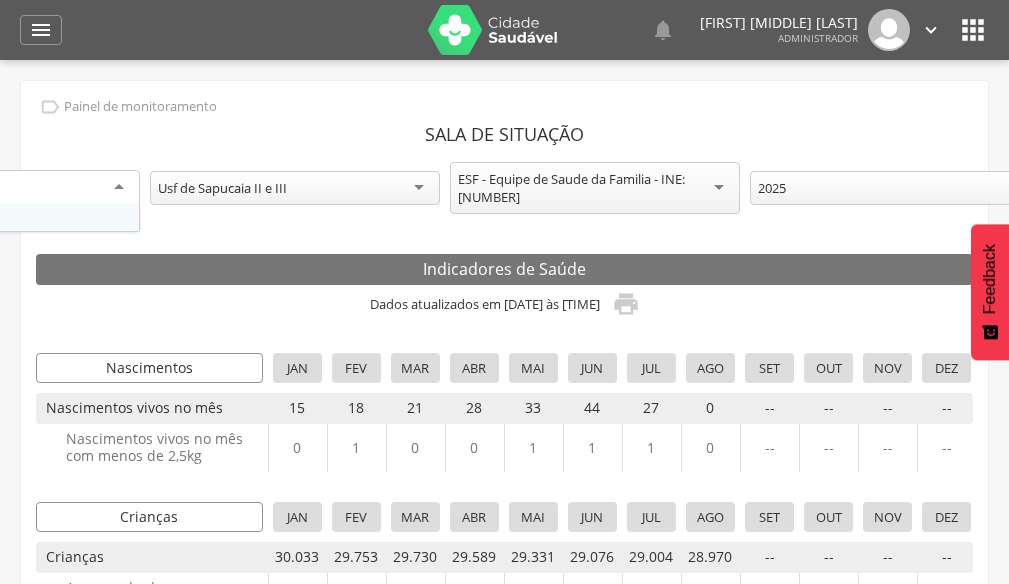 click on "Olinda" at bounding box center (-5, 188) 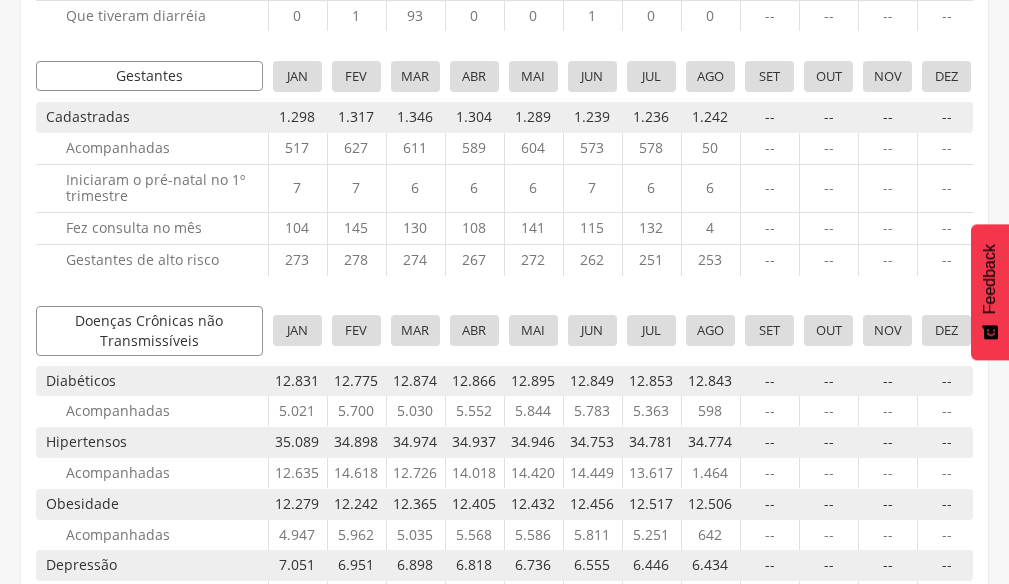 scroll, scrollTop: 0, scrollLeft: 0, axis: both 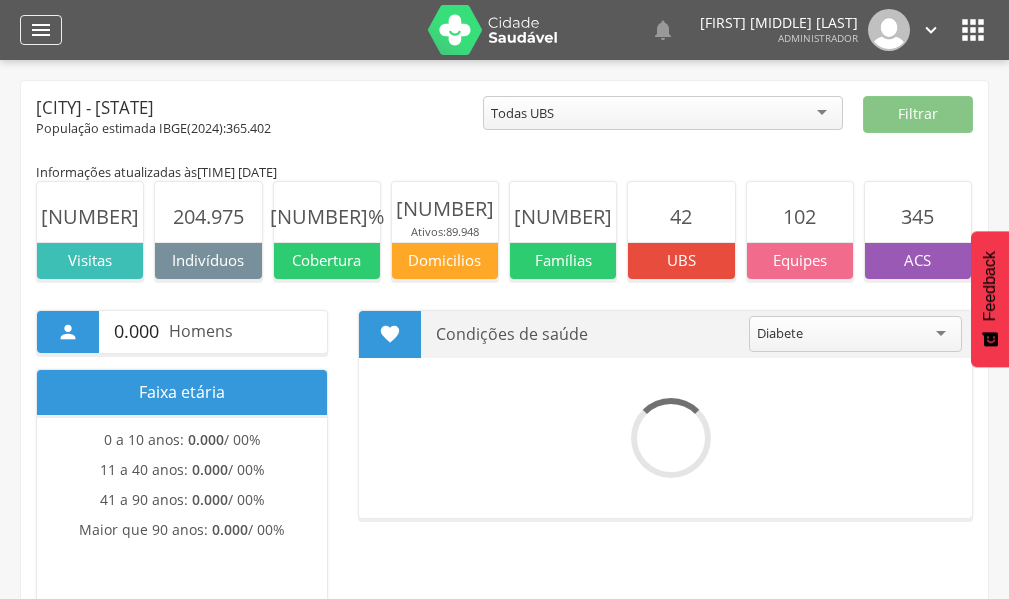 click on "" at bounding box center (41, 30) 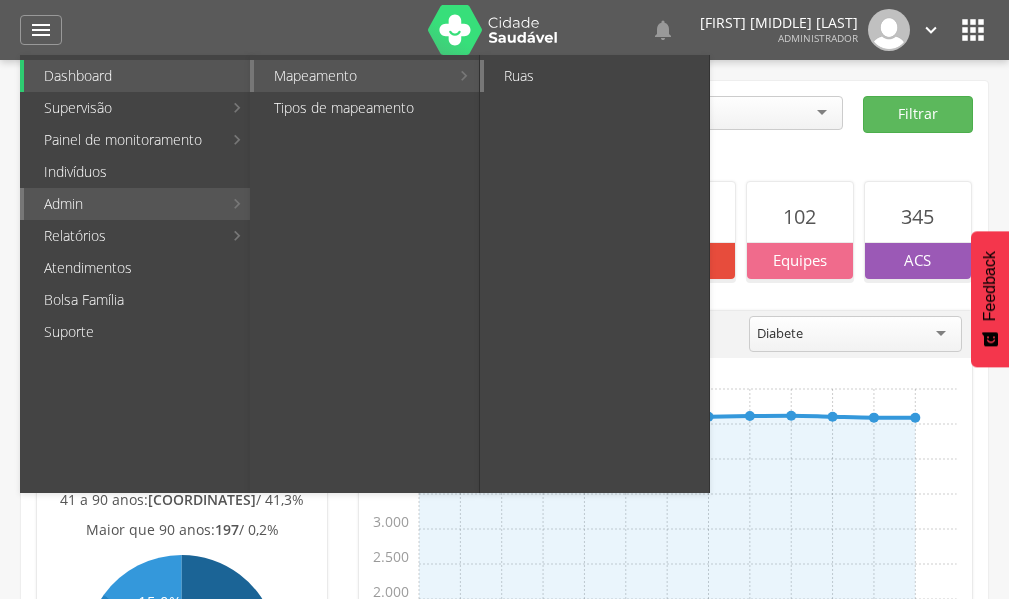 click on "Ruas" at bounding box center [596, 76] 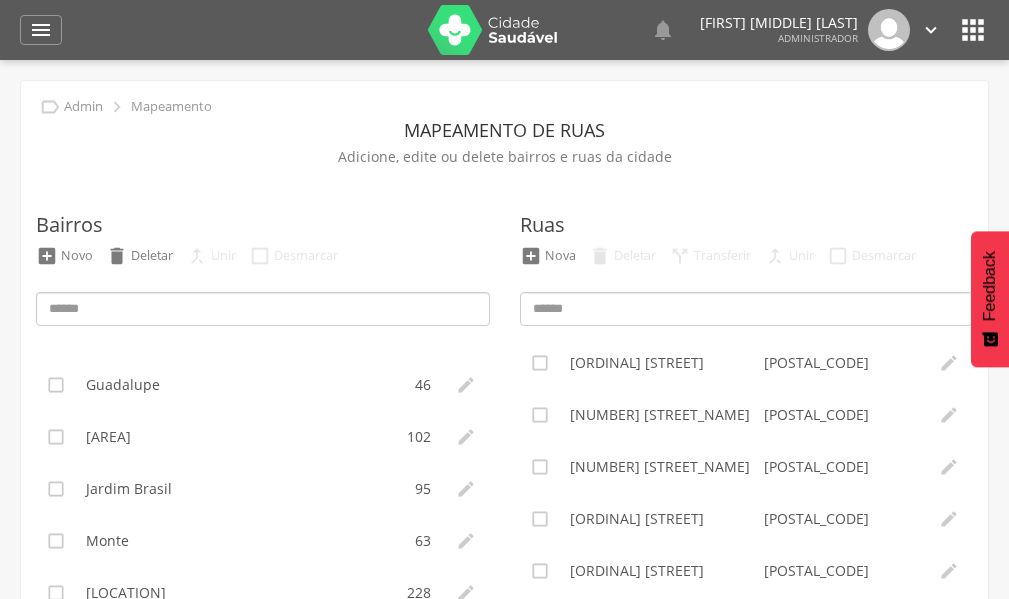 scroll, scrollTop: 1100, scrollLeft: 0, axis: vertical 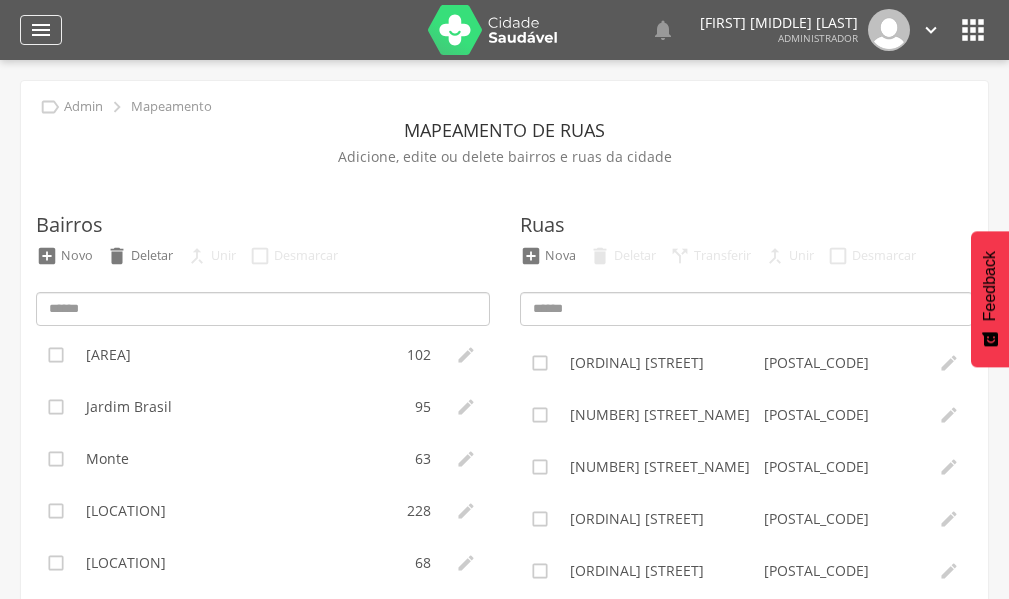 click on "" at bounding box center (41, 30) 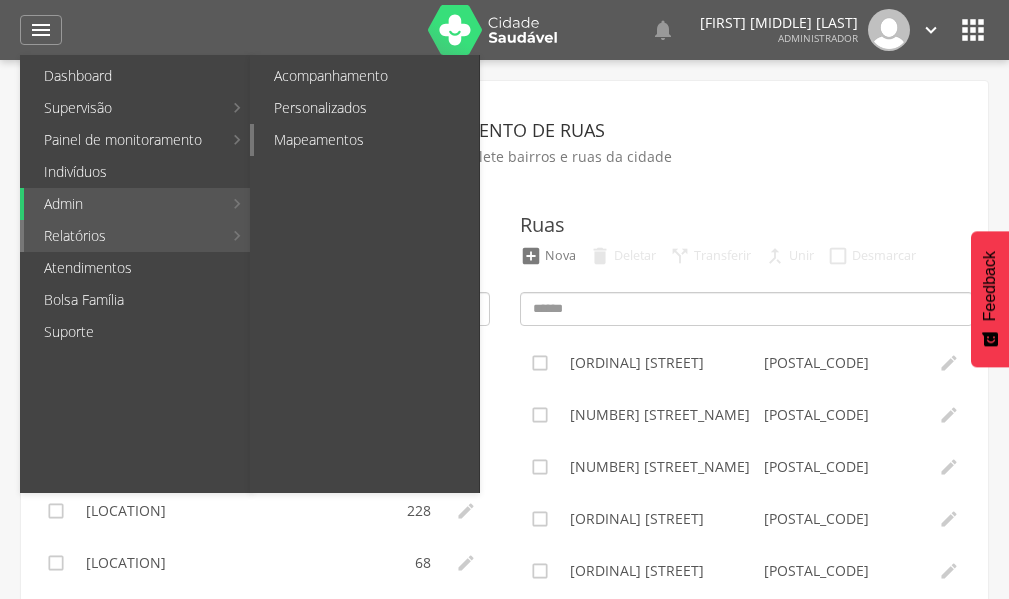 click on "Mapeamentos" at bounding box center [366, 140] 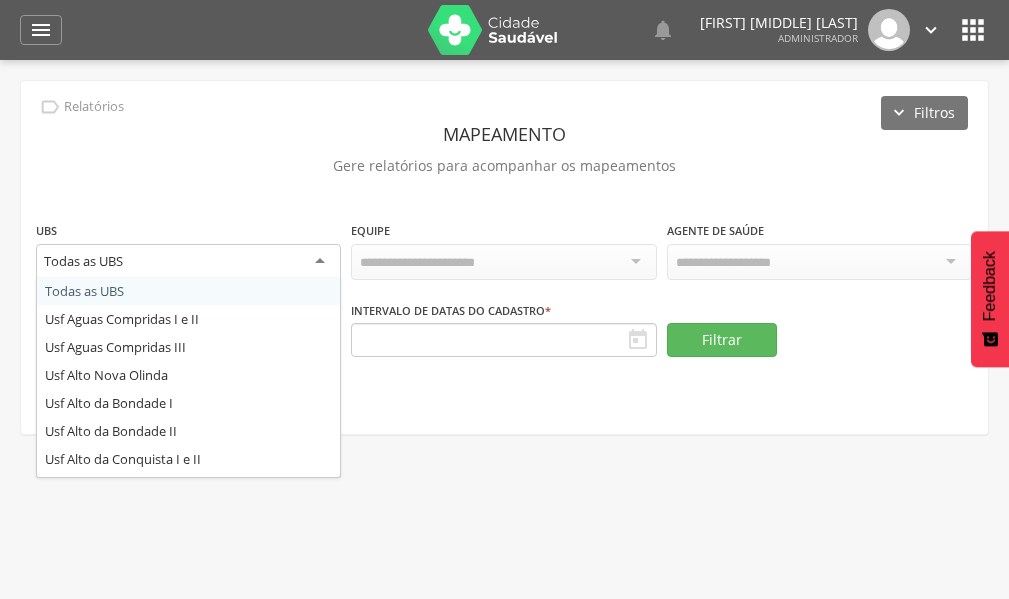 click on "Todas as UBS" at bounding box center [188, 262] 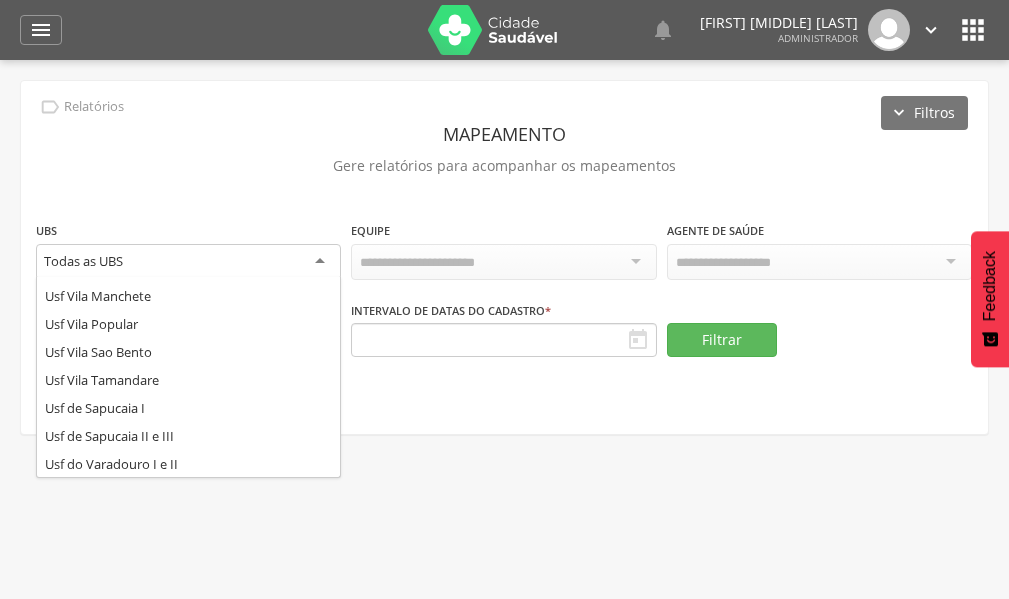 scroll, scrollTop: 1004, scrollLeft: 0, axis: vertical 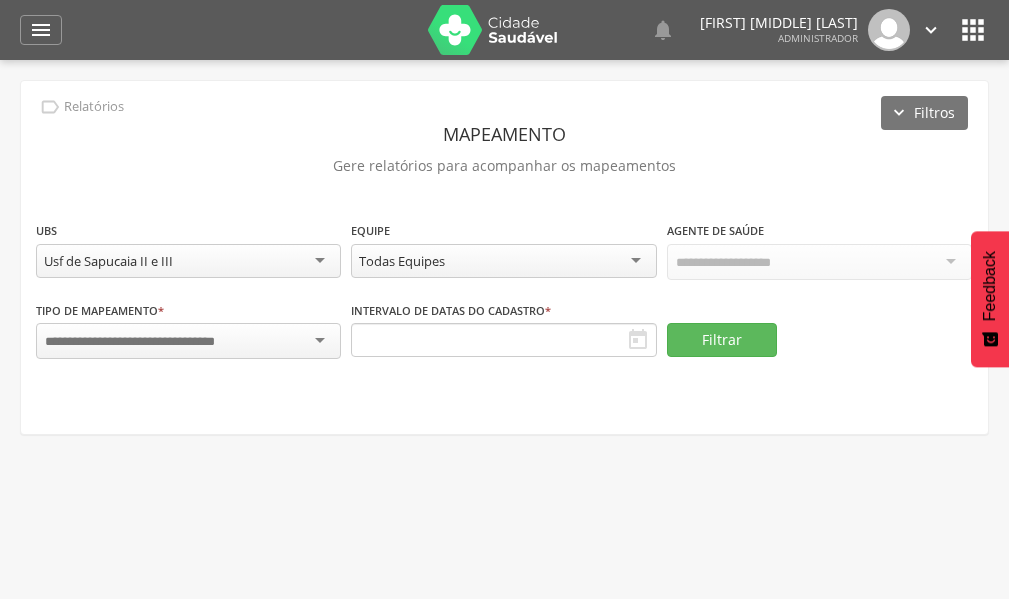 click on "Todas Equipes" at bounding box center [503, 261] 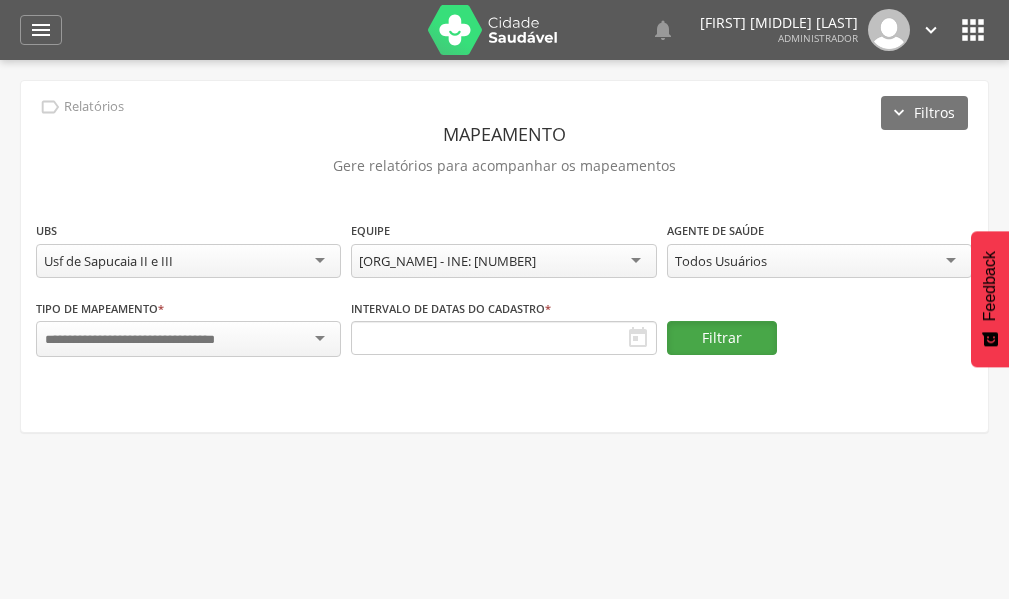 click on "Filtrar" at bounding box center [722, 338] 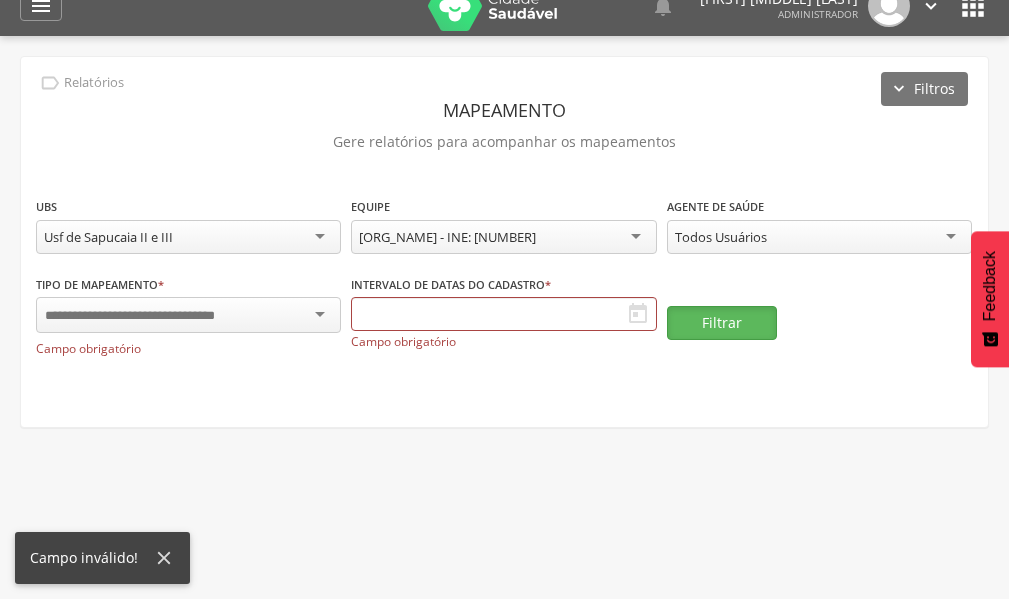 scroll, scrollTop: 0, scrollLeft: 0, axis: both 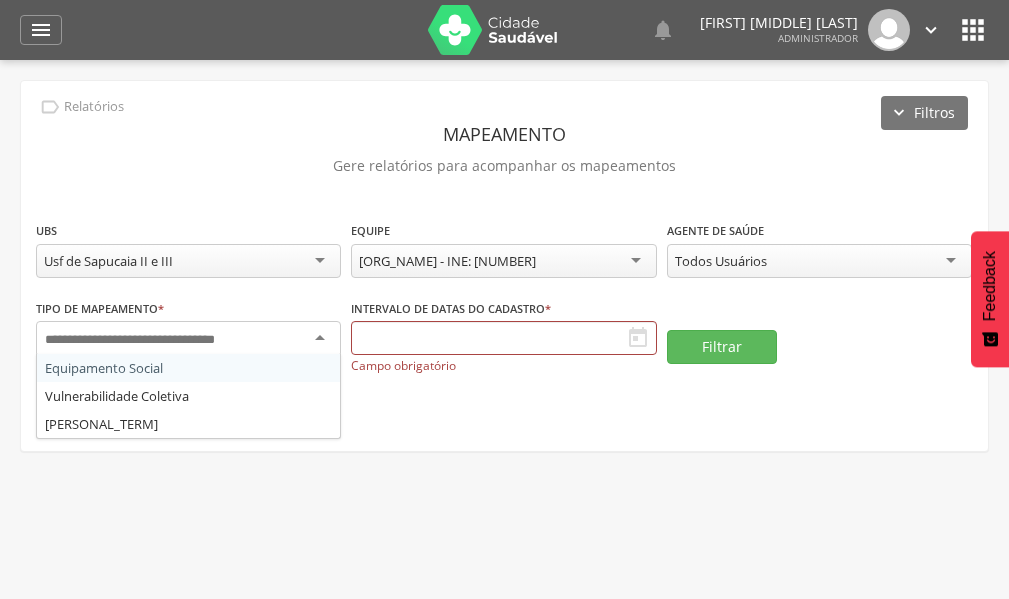 click at bounding box center [188, 339] 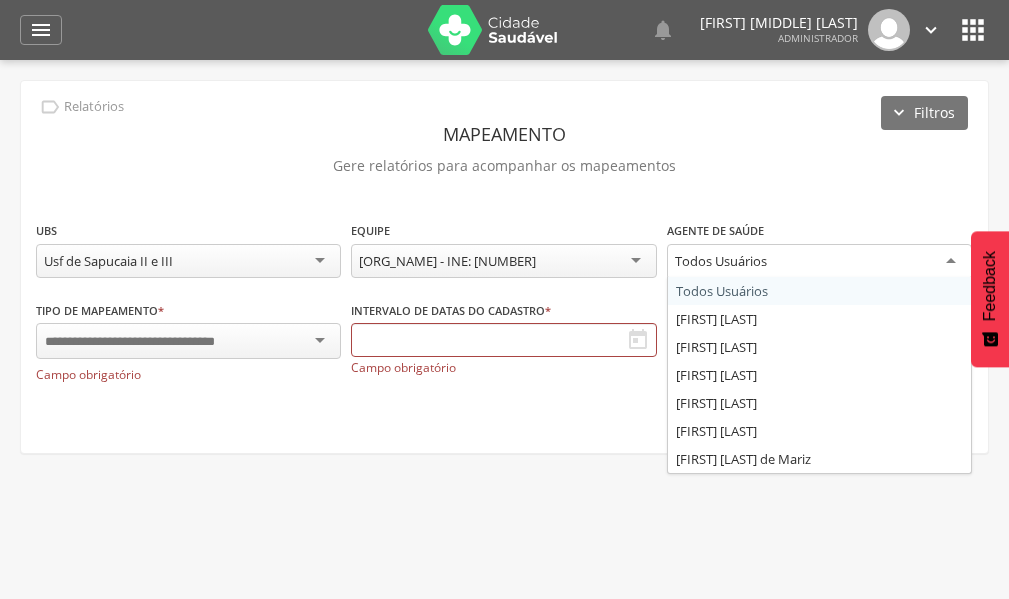 click on "[ORG_TERM] [ORG_TERM] [FIRST] [LAST] [FIRST] [LAST] [FIRST] [LAST] [FIRST] [LAST]" at bounding box center [819, 264] 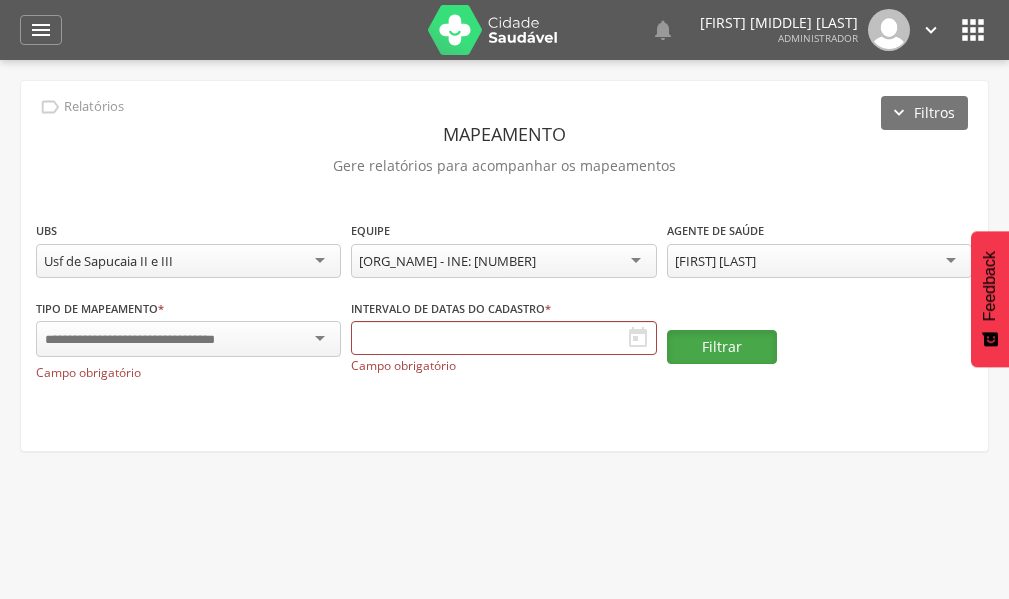 click on "Filtrar" at bounding box center [722, 347] 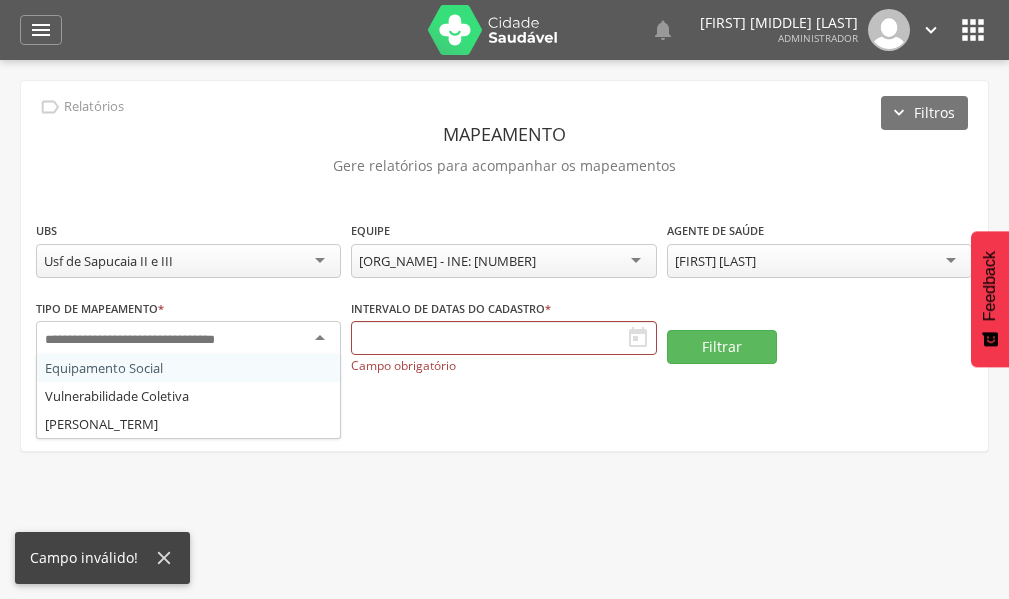 click at bounding box center [158, 340] 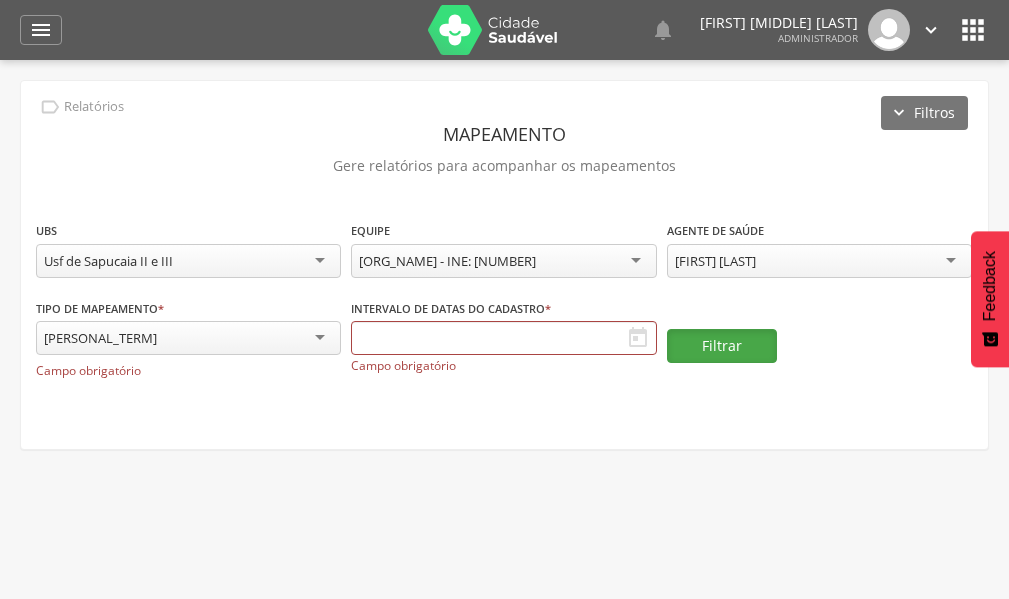 click on "Filtrar" at bounding box center (722, 346) 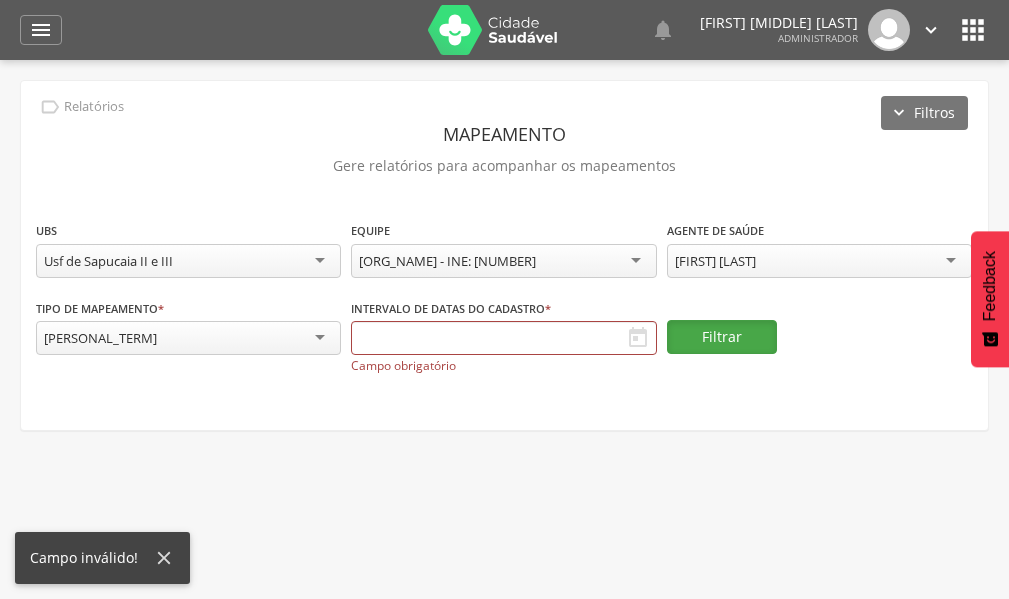 click on "Filtrar" at bounding box center [722, 337] 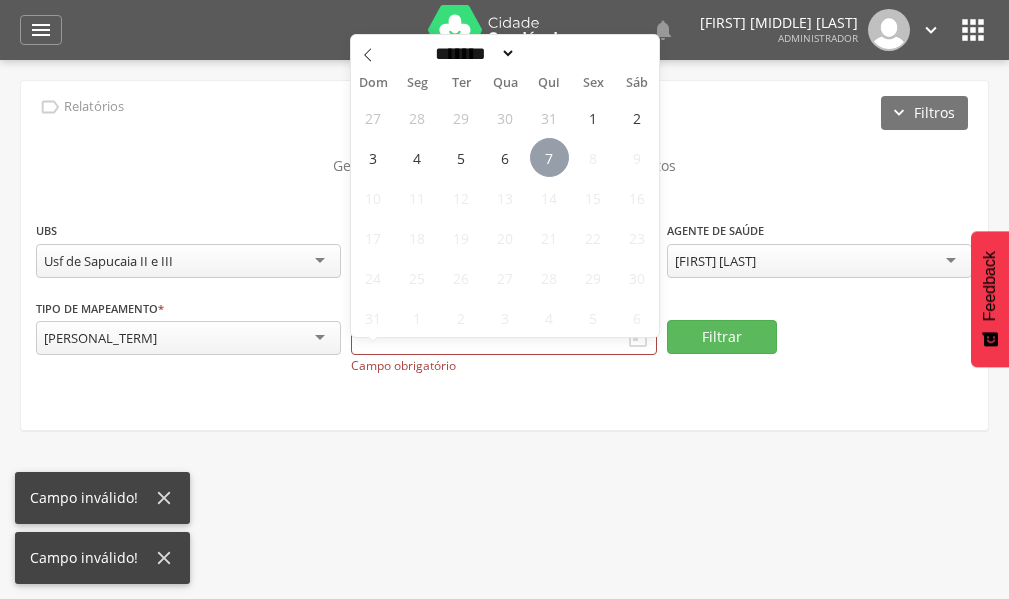 click on "7" at bounding box center (549, 157) 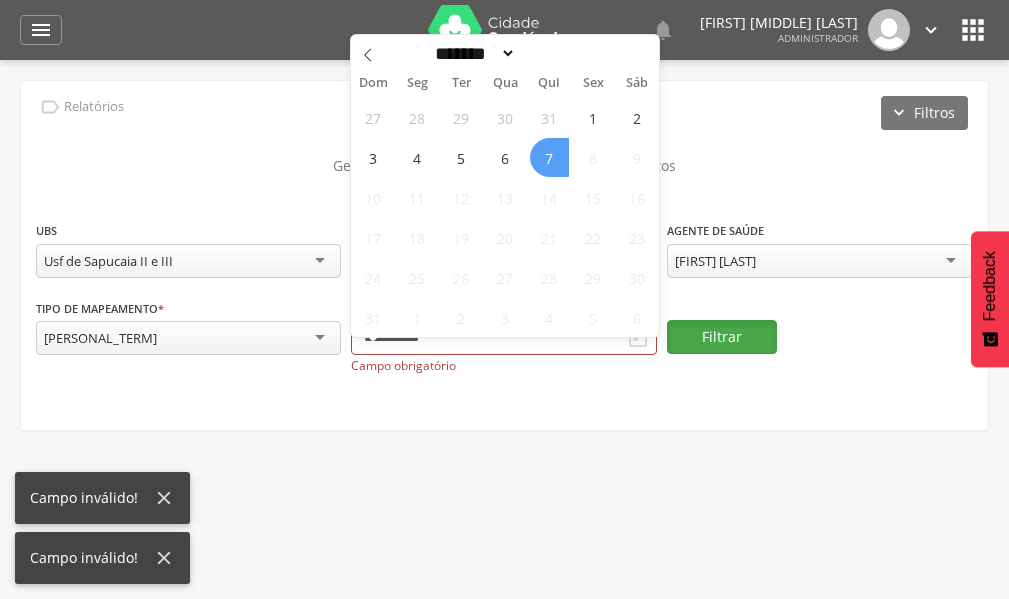 type 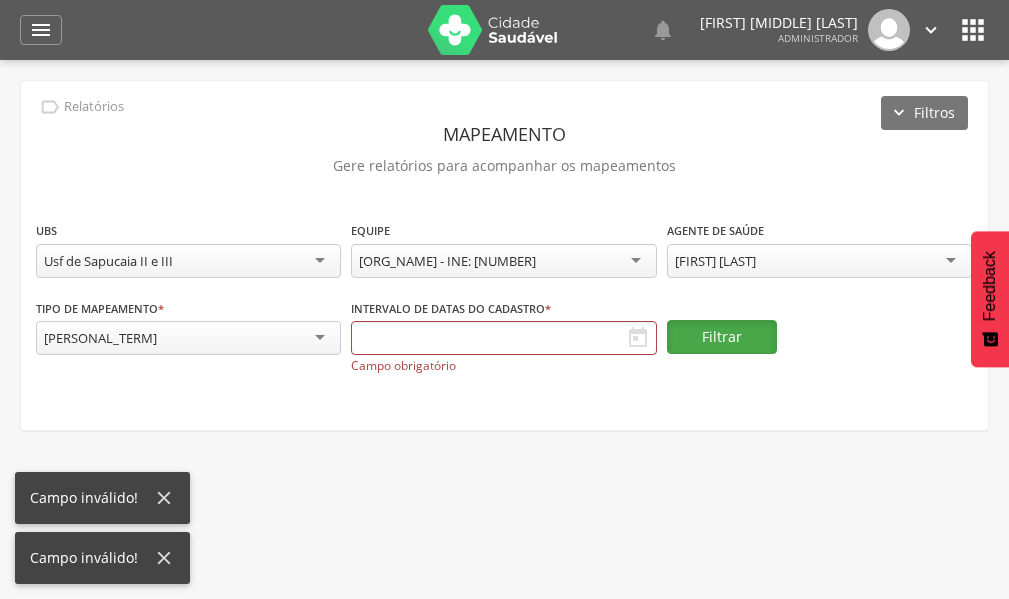click on "Filtrar" at bounding box center (722, 337) 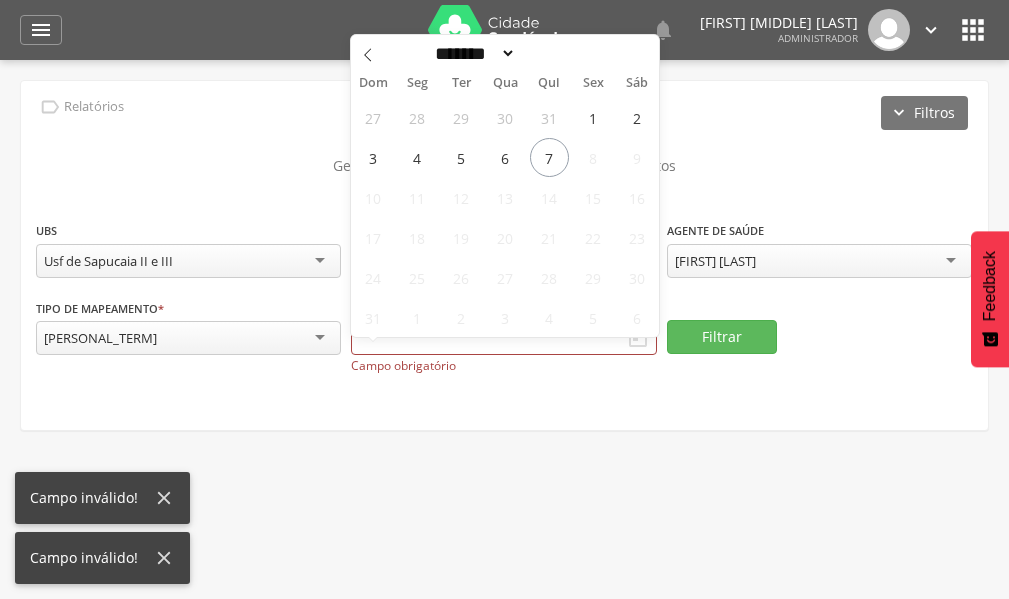 click on "[ORG_TERM]
[ORG_TERM]
[PLACEHOLDER]
***
0
[PLACEHOLDER]
[PLACEHOLDER]
***
0
[PLACEHOLDER]
[PLACEHOLDER]
***
0
[PLACEHOLDER]
[PLACEHOLDER]
***
0
[PLACEHOLDER]
0" at bounding box center [504, 359] 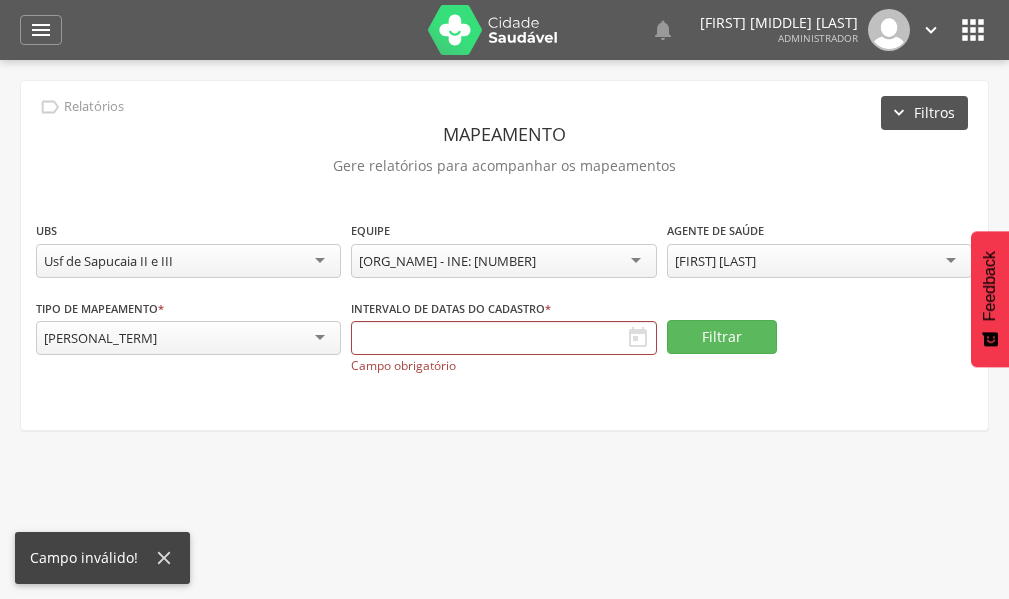 click on "Filtros" at bounding box center (924, 113) 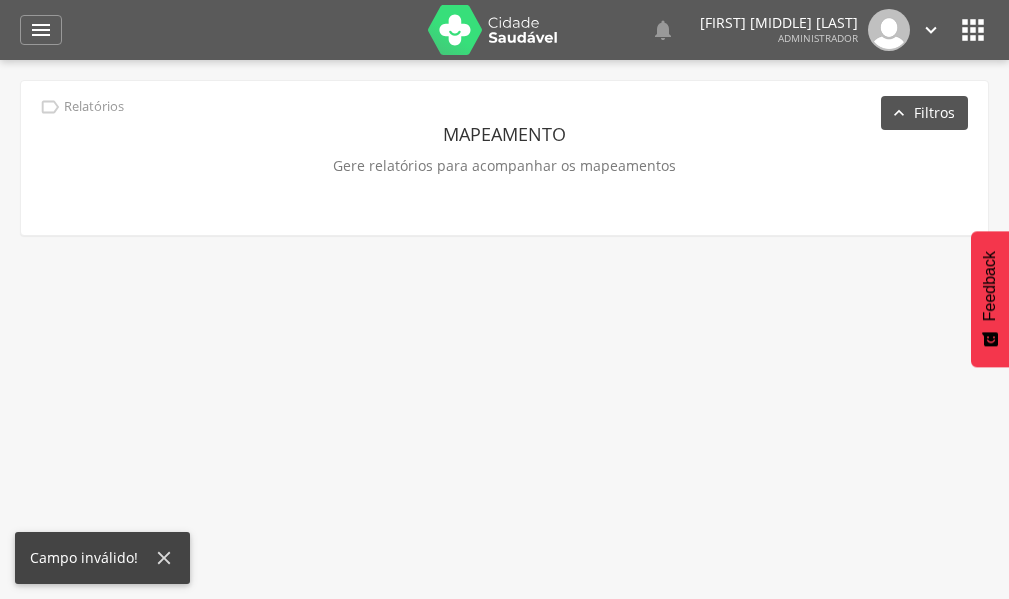 click on "Filtros" at bounding box center (924, 113) 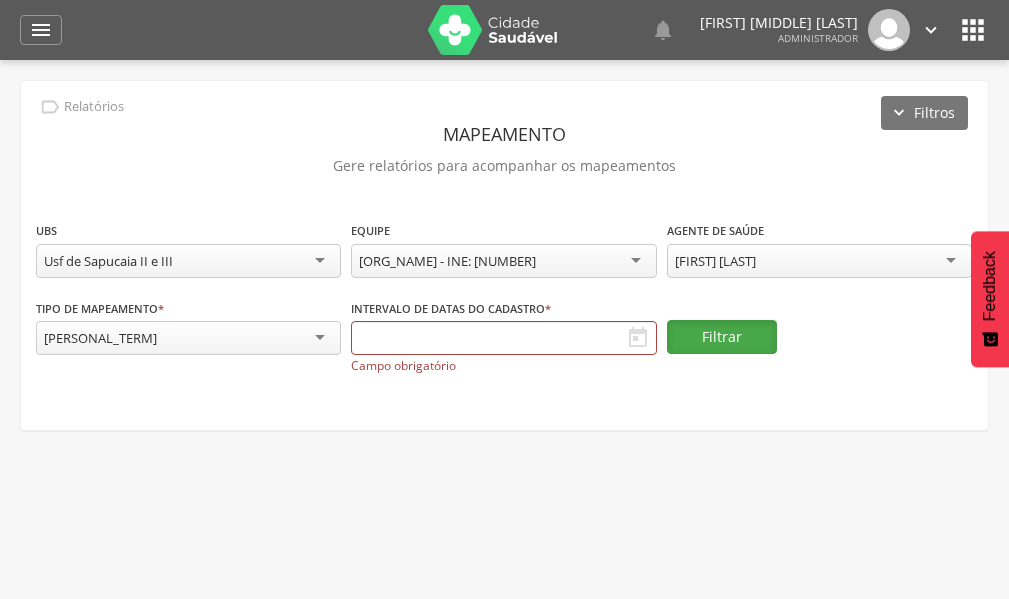 click on "Filtrar" at bounding box center [722, 337] 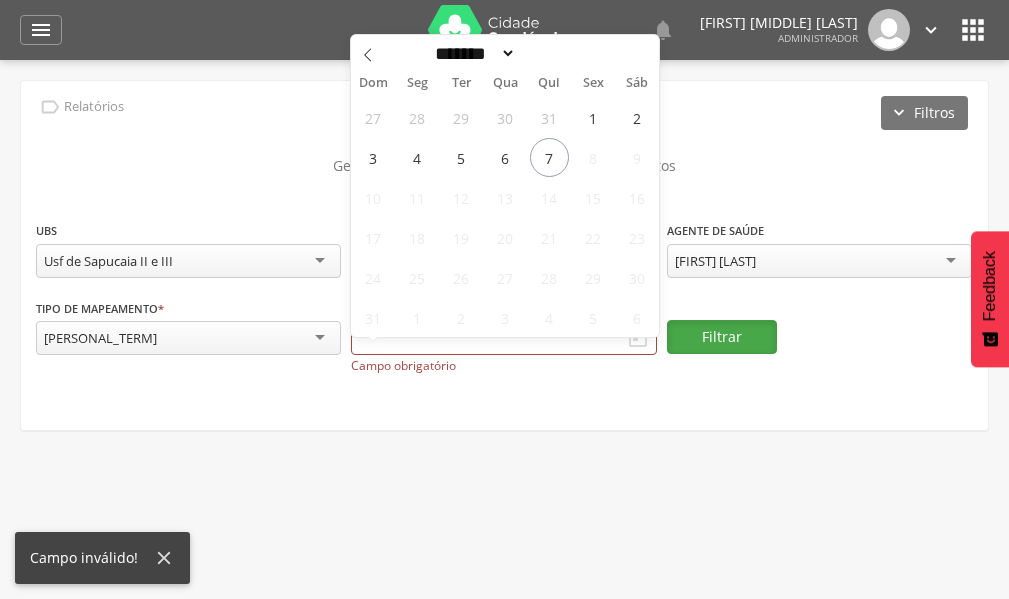 click on "Filtrar" at bounding box center [722, 337] 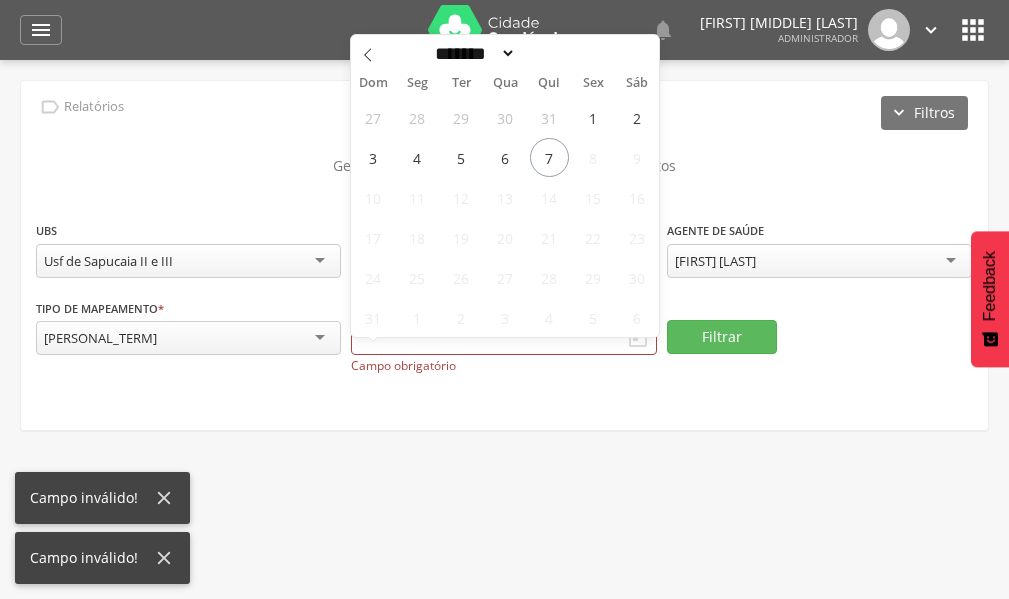 click on "[ORG_NAME]" at bounding box center [504, 259] 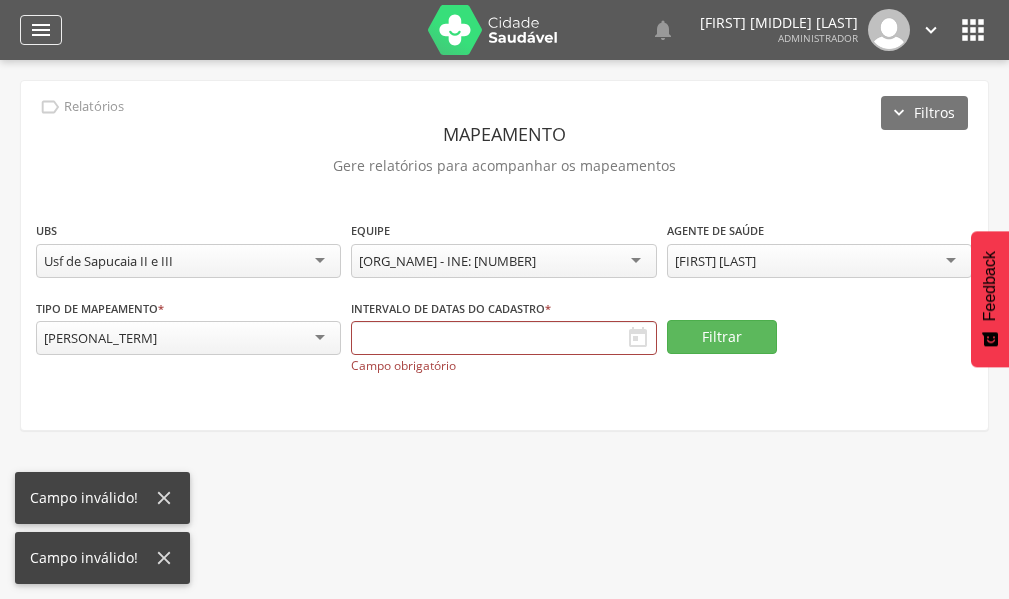 click on "" at bounding box center (41, 30) 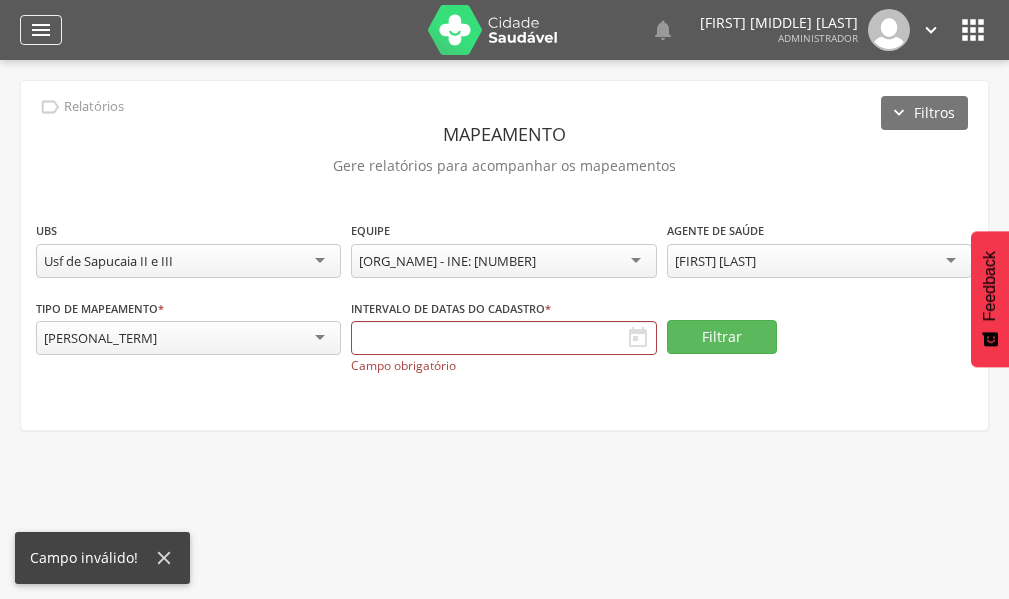 click on "" at bounding box center [41, 30] 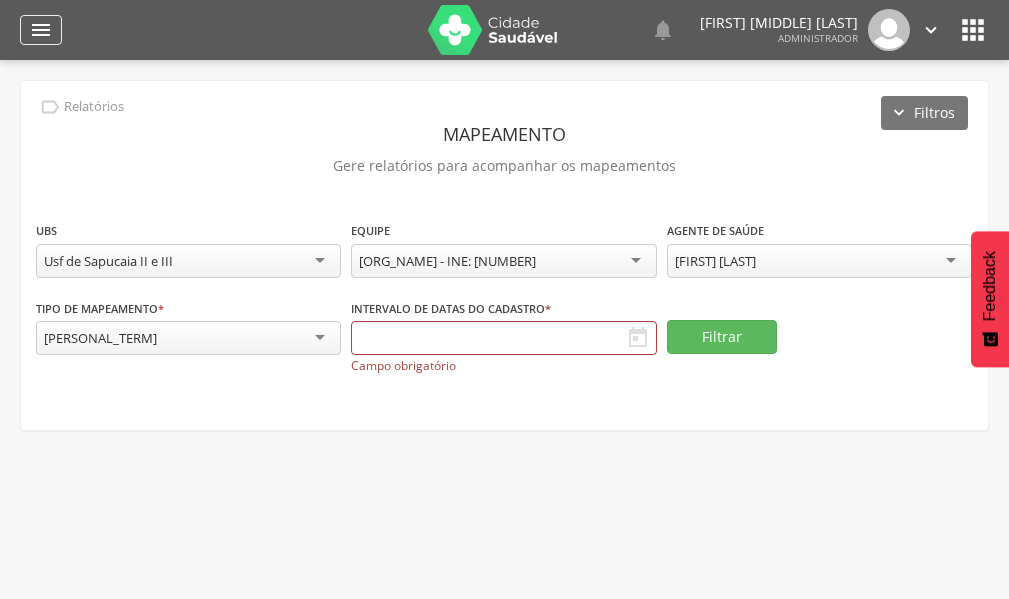 click on "" at bounding box center [41, 30] 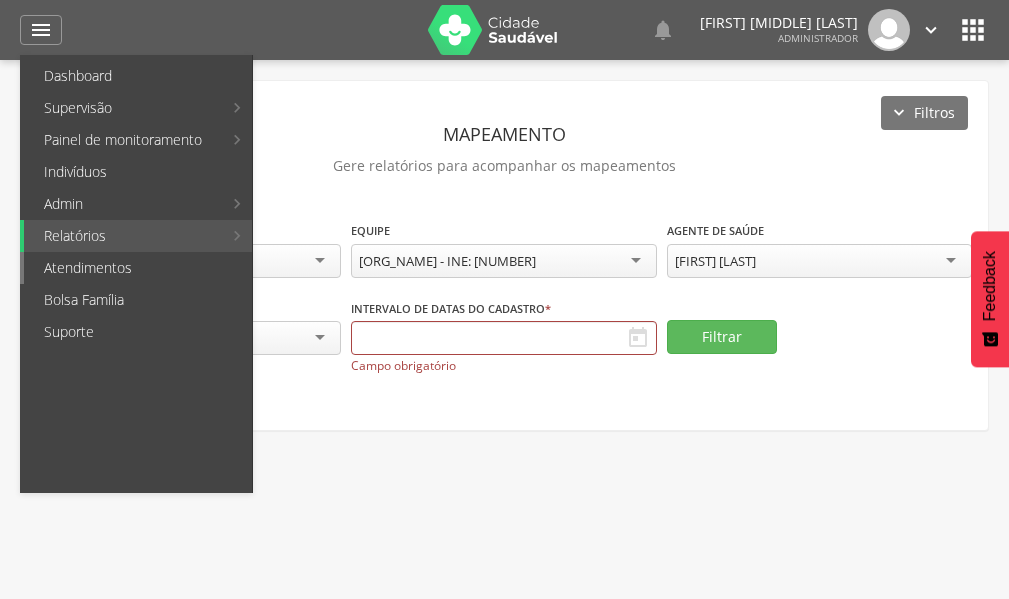 click on "Atendimentos" at bounding box center (138, 268) 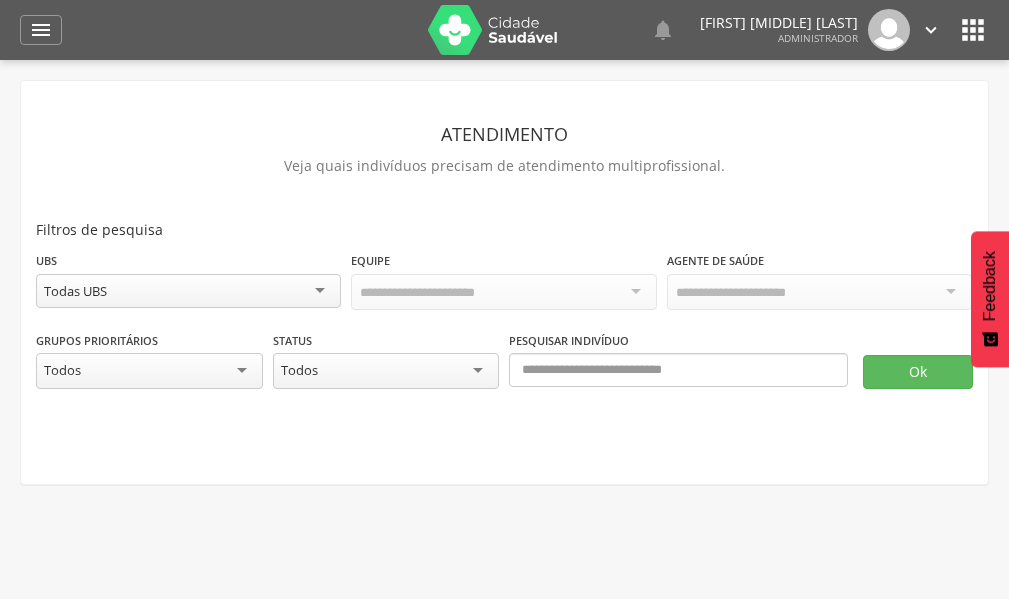 click on "Todas UBS" at bounding box center (188, 291) 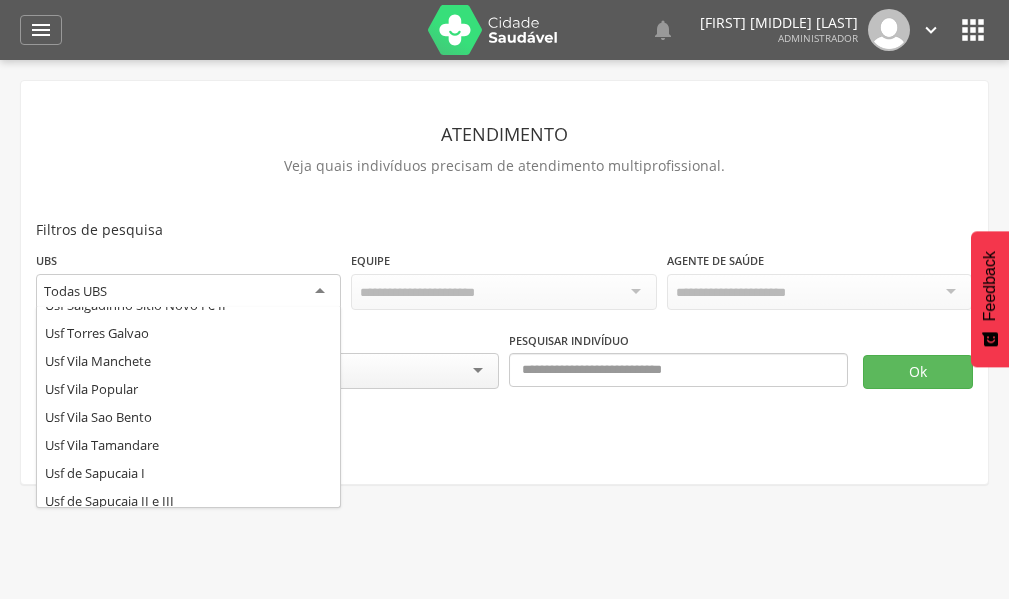 scroll, scrollTop: 1004, scrollLeft: 0, axis: vertical 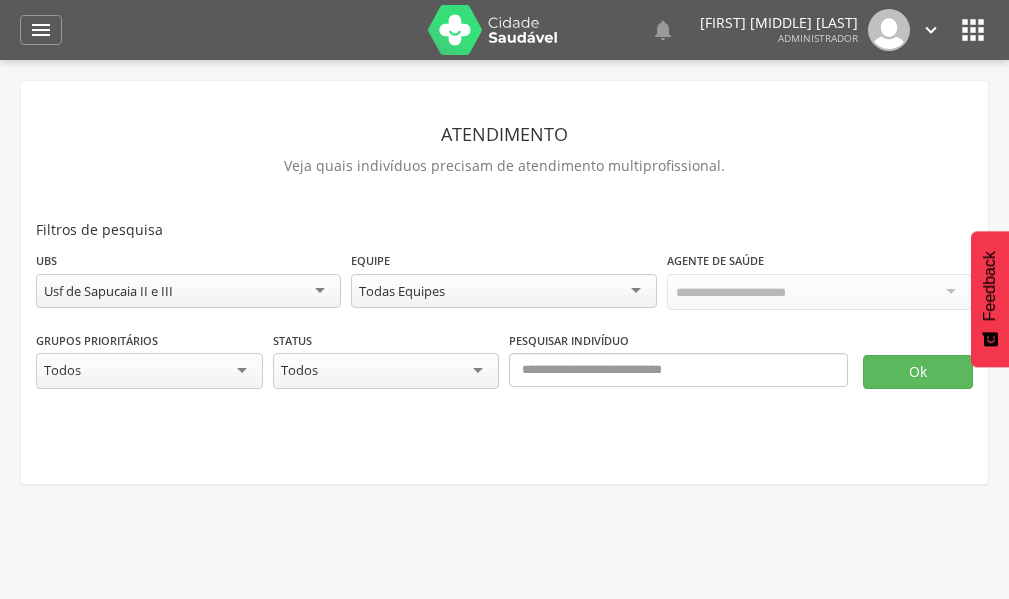 click on "Todas Equipes" at bounding box center (503, 291) 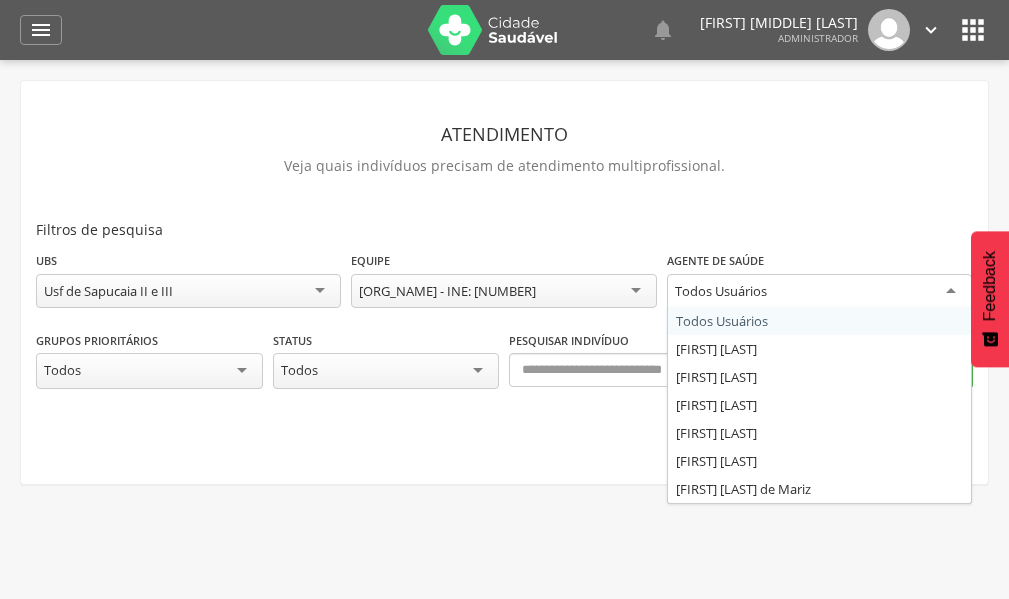 click on "Todos Usuários" at bounding box center [819, 292] 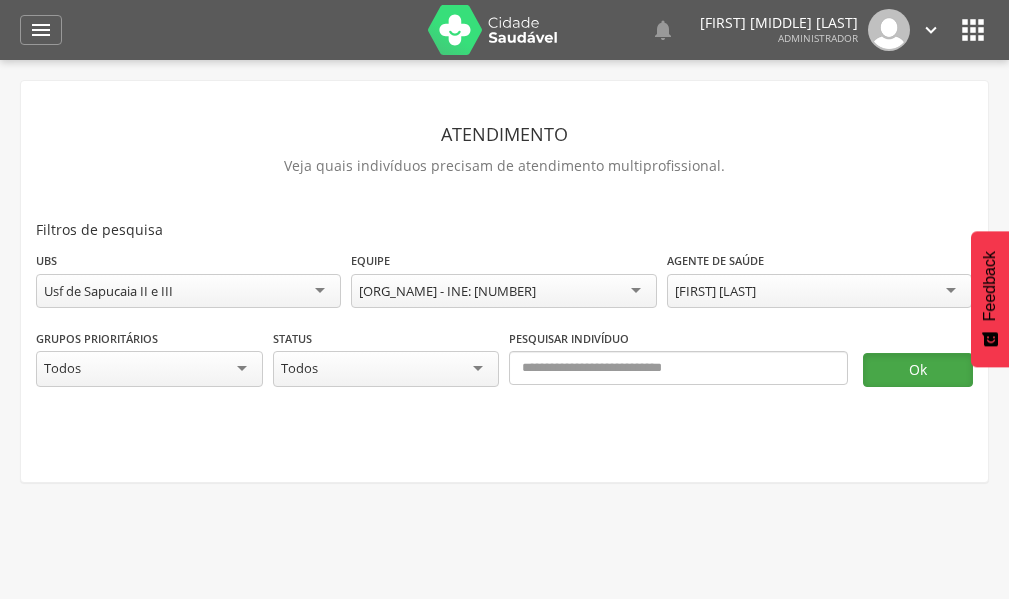 click on "Ok" at bounding box center (918, 370) 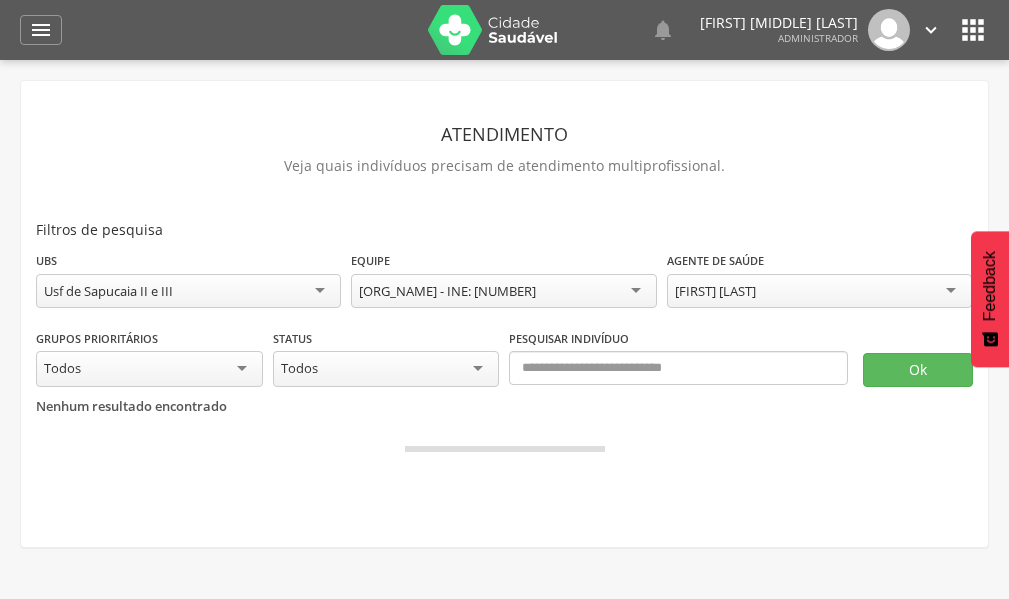 click on "Todos" at bounding box center [386, 369] 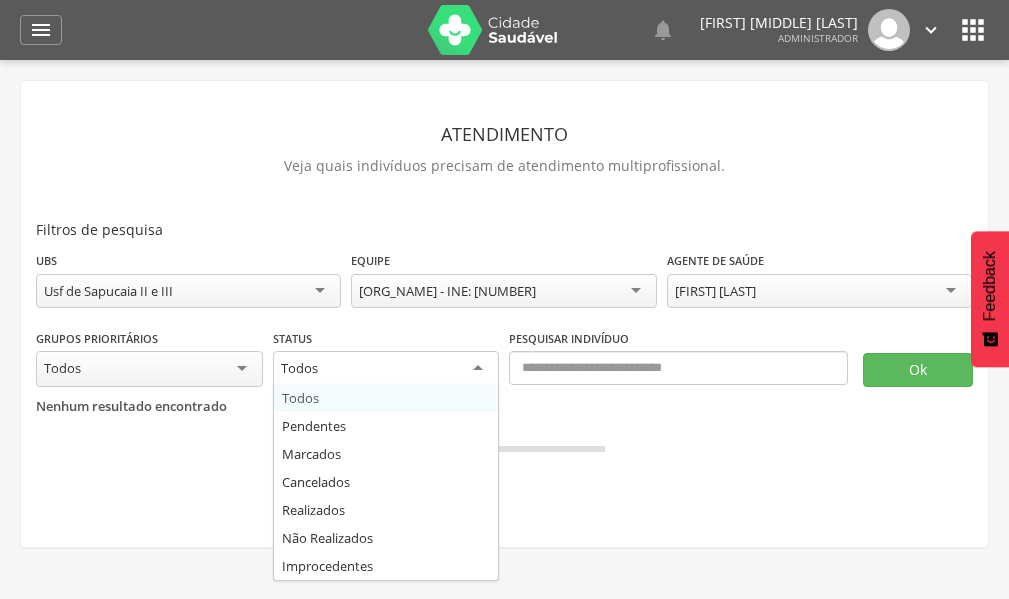 click on "Todos" at bounding box center (386, 369) 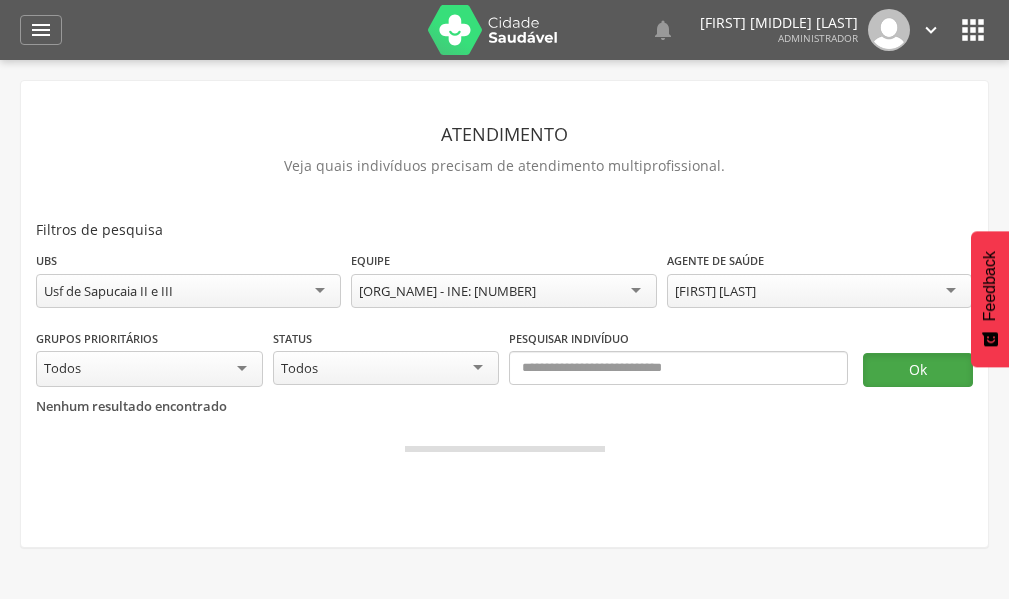click on "Ok" at bounding box center [918, 370] 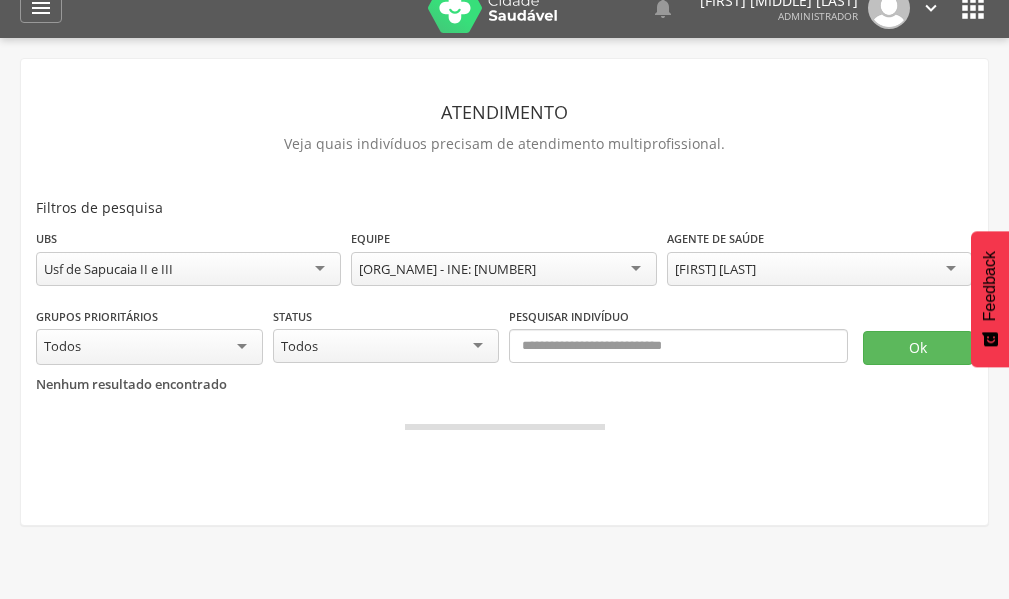 scroll, scrollTop: 0, scrollLeft: 0, axis: both 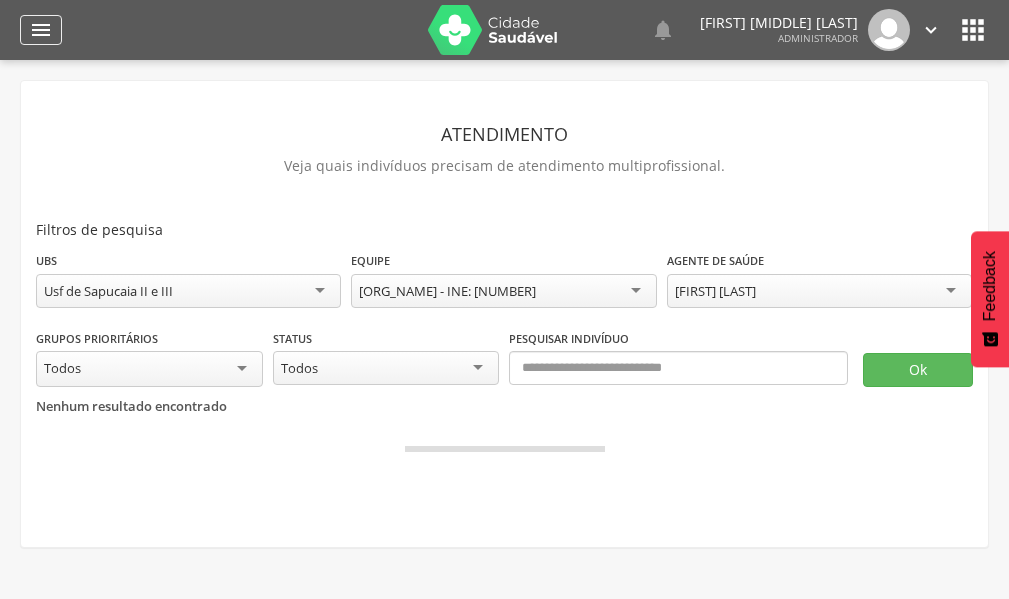 click on "" at bounding box center [41, 30] 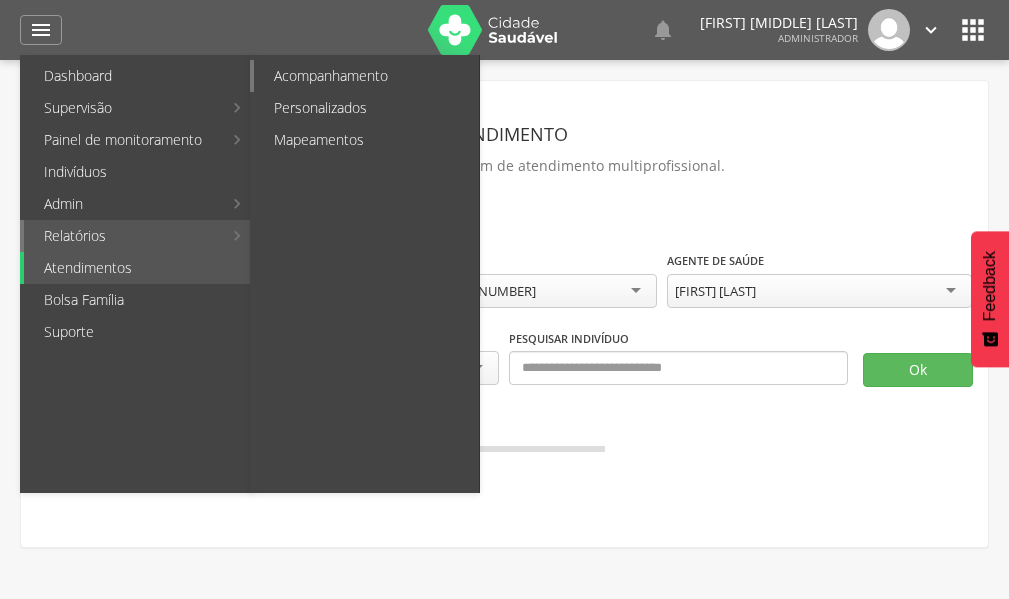 click on "Acompanhamento" at bounding box center [366, 76] 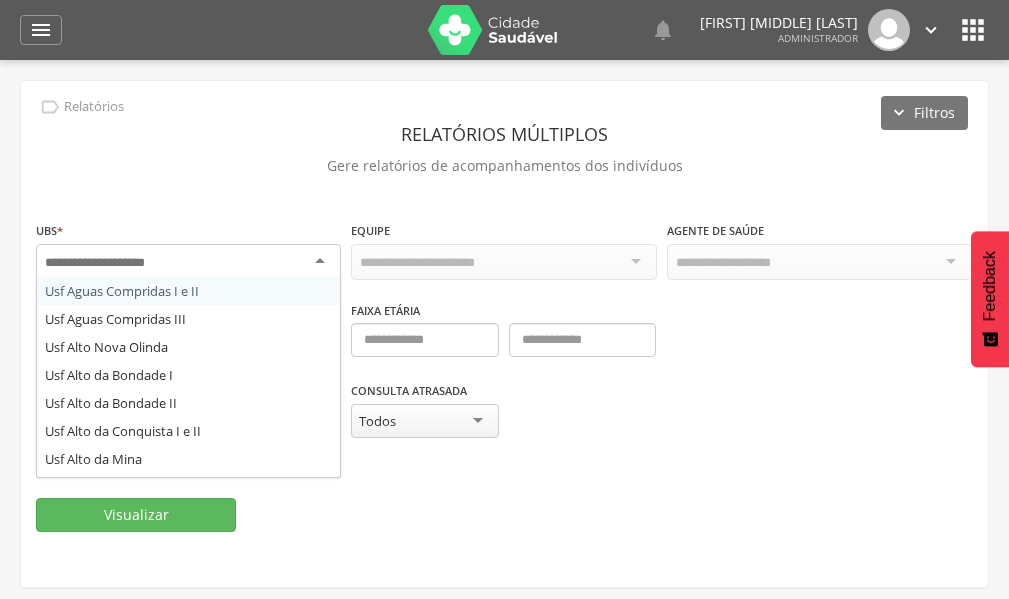 click at bounding box center (188, 262) 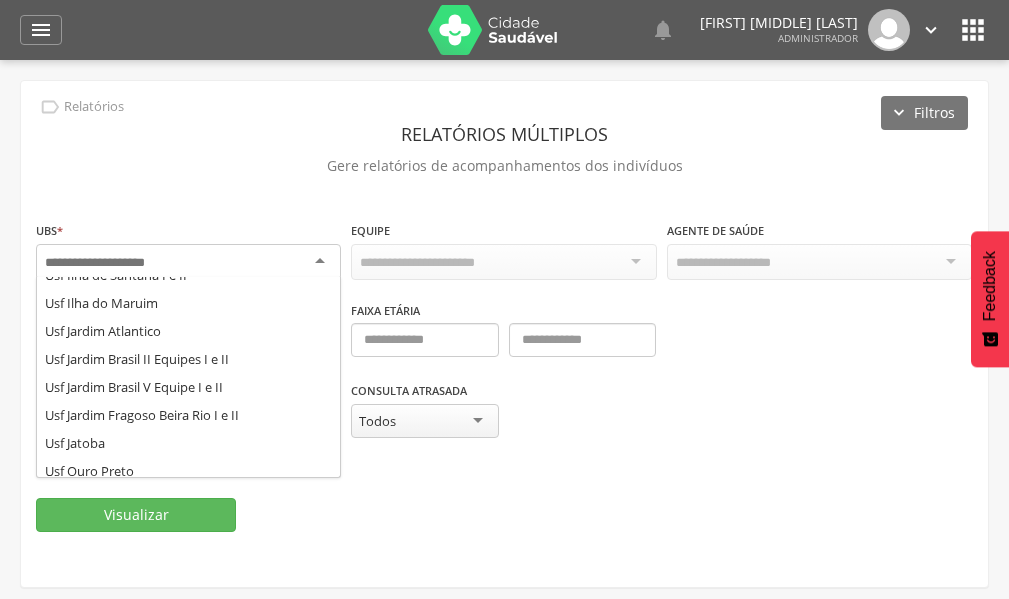 scroll, scrollTop: 673, scrollLeft: 0, axis: vertical 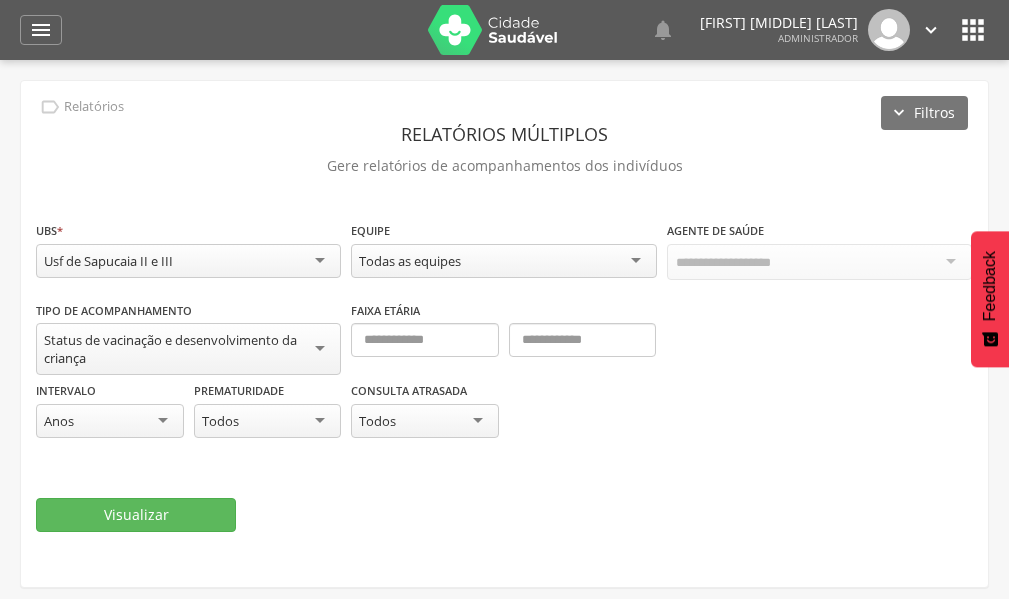 click on "Todas as equipes" at bounding box center [410, 261] 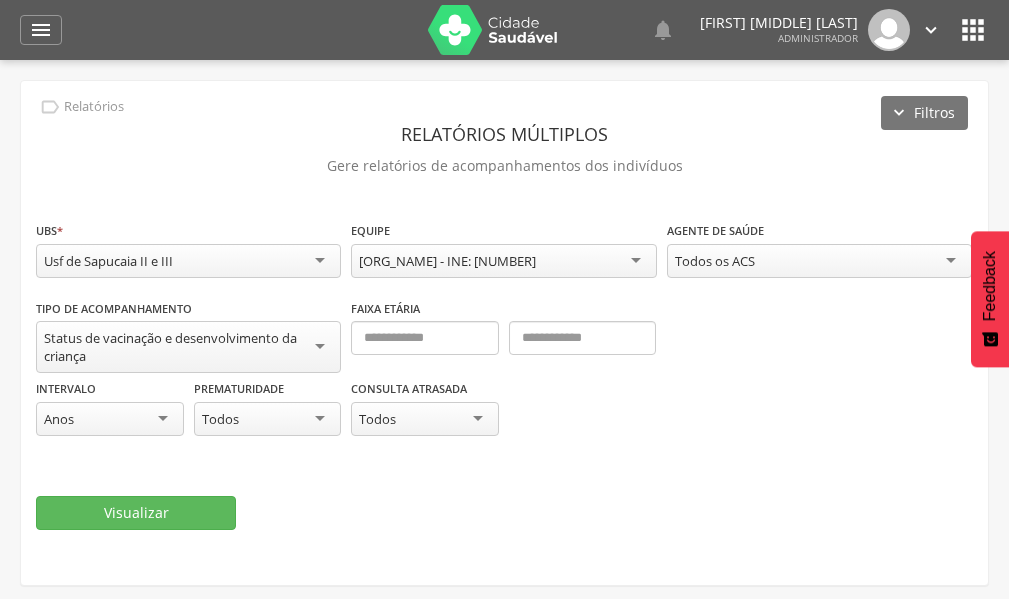 click on "Todos os ACS" at bounding box center [819, 261] 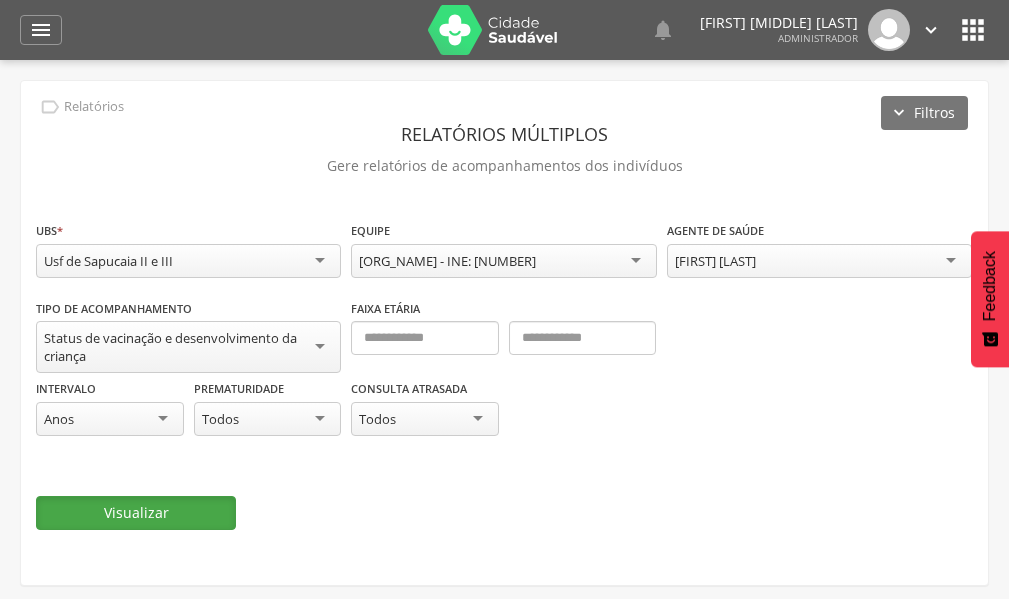 click on "Visualizar" at bounding box center [136, 513] 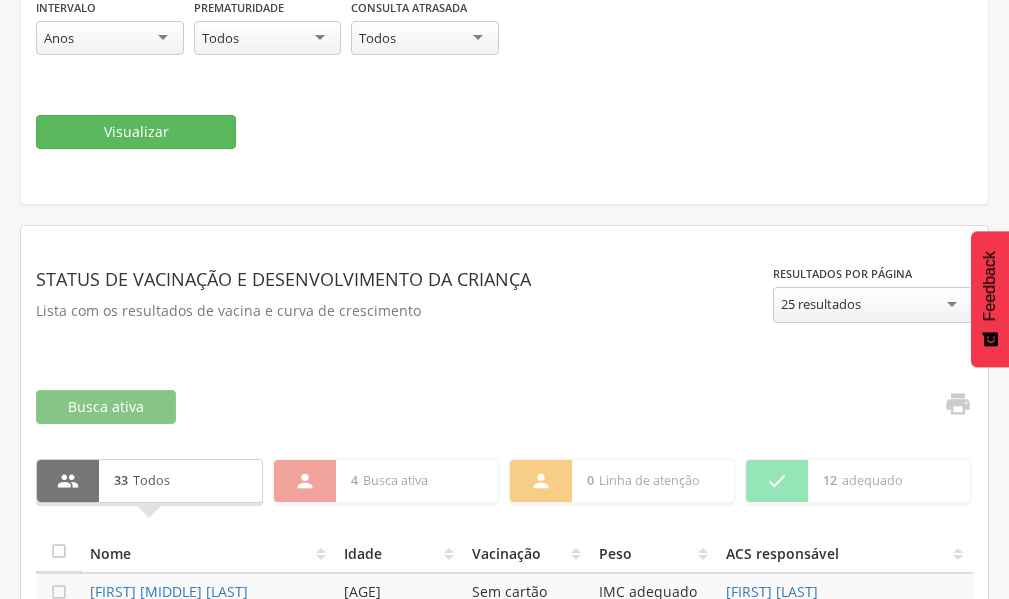 scroll, scrollTop: 200, scrollLeft: 0, axis: vertical 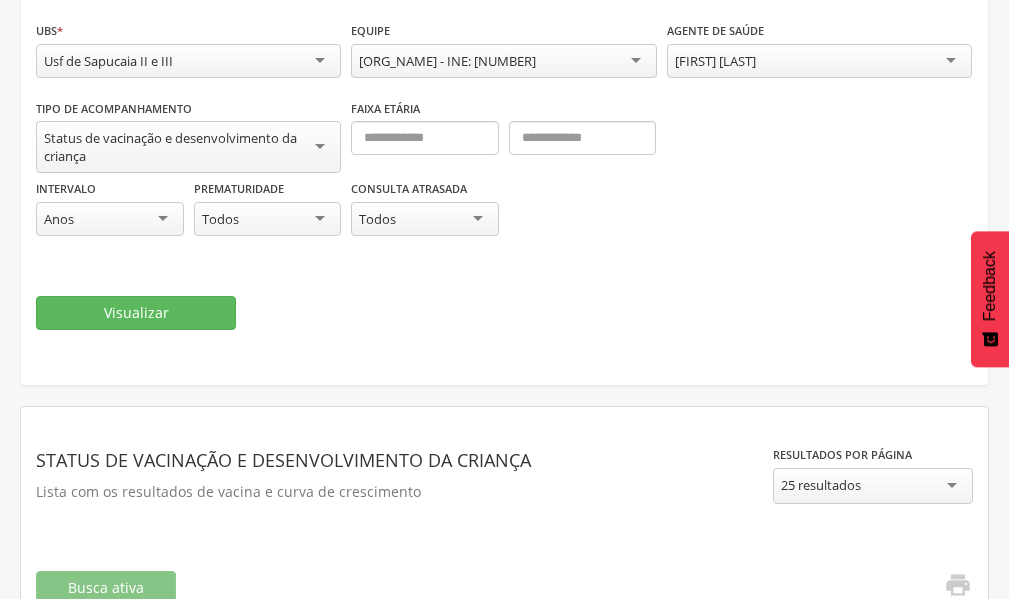 click on "Status de vacinação e desenvolvimento da criança" at bounding box center (188, 147) 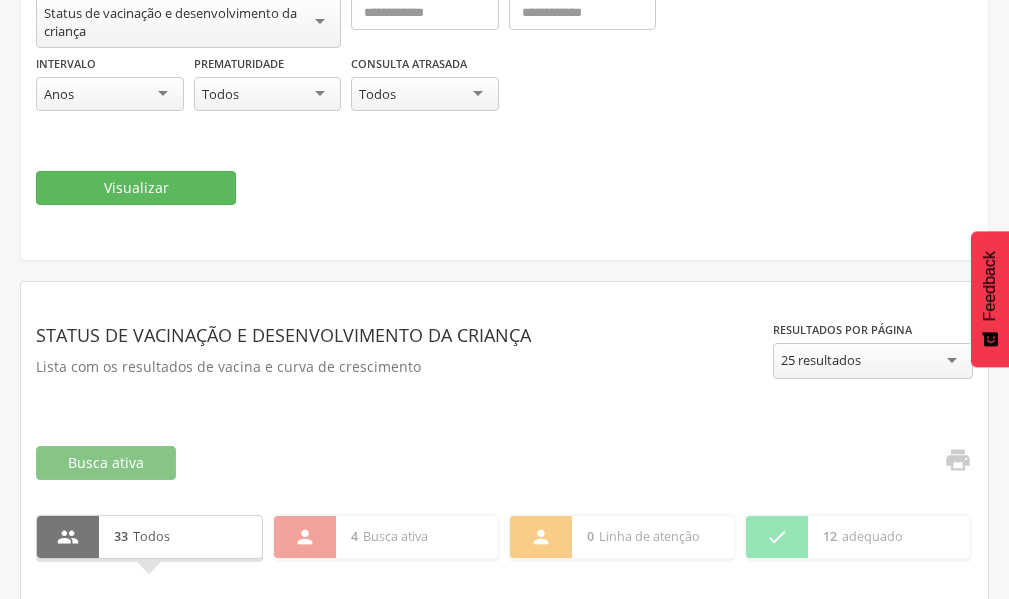 scroll, scrollTop: 268, scrollLeft: 0, axis: vertical 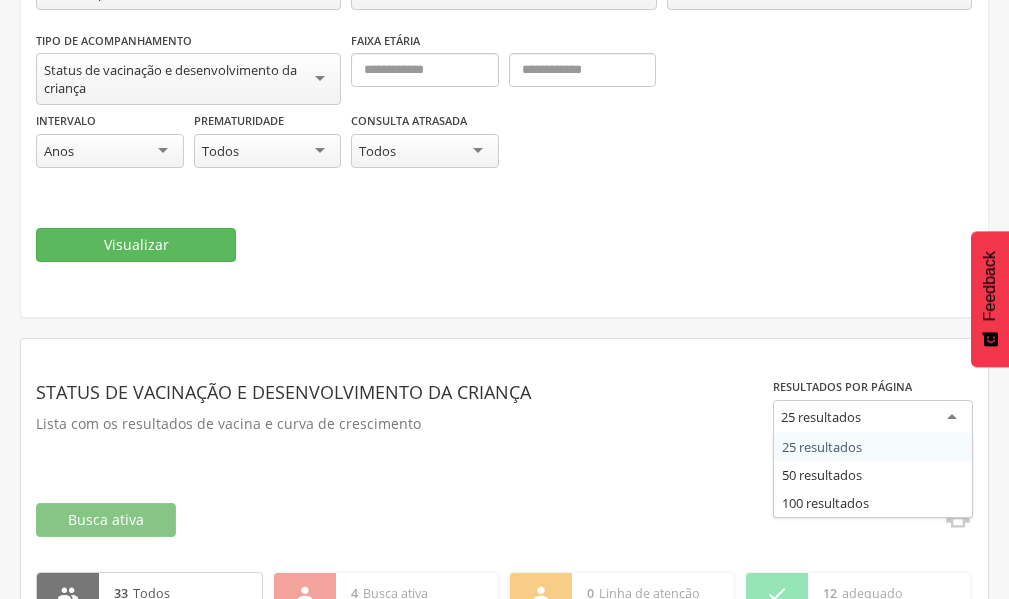 click on "25 resultados" at bounding box center [873, 418] 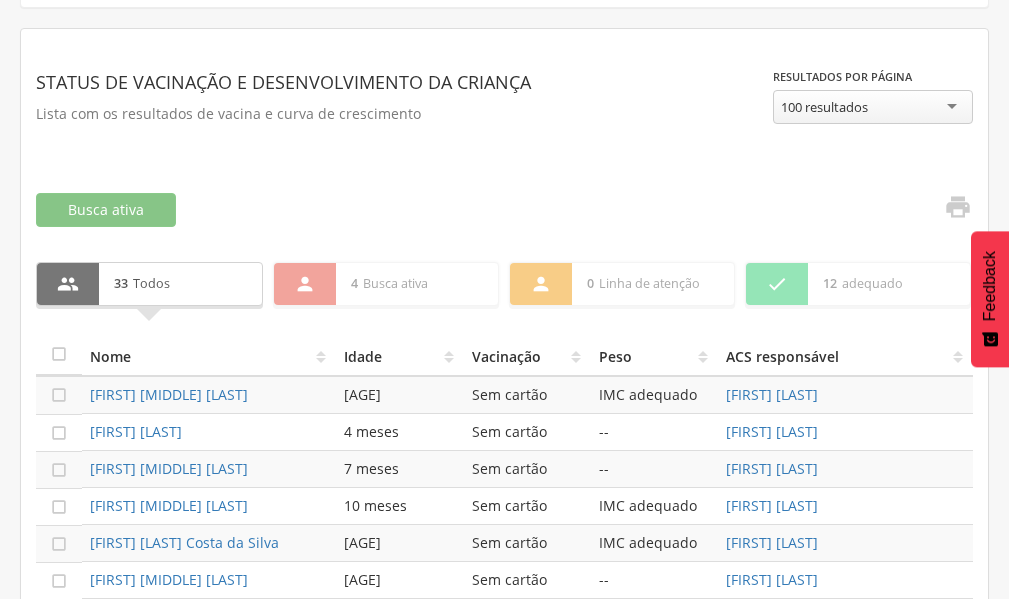 scroll, scrollTop: 184, scrollLeft: 0, axis: vertical 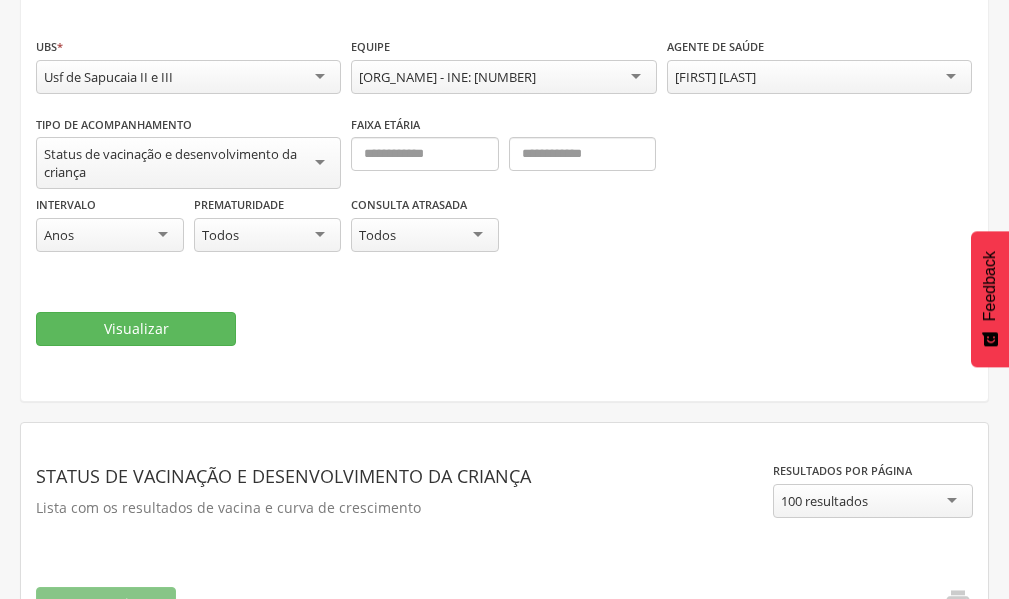 click on "Status de vacinação e desenvolvimento da criança" at bounding box center (188, 163) 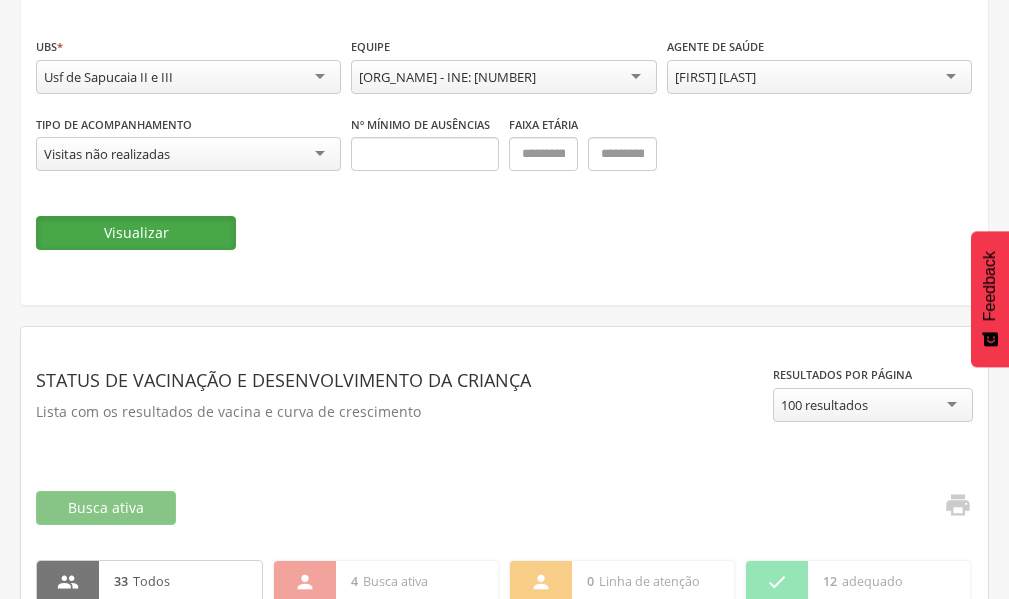 click on "Visualizar" at bounding box center [136, 233] 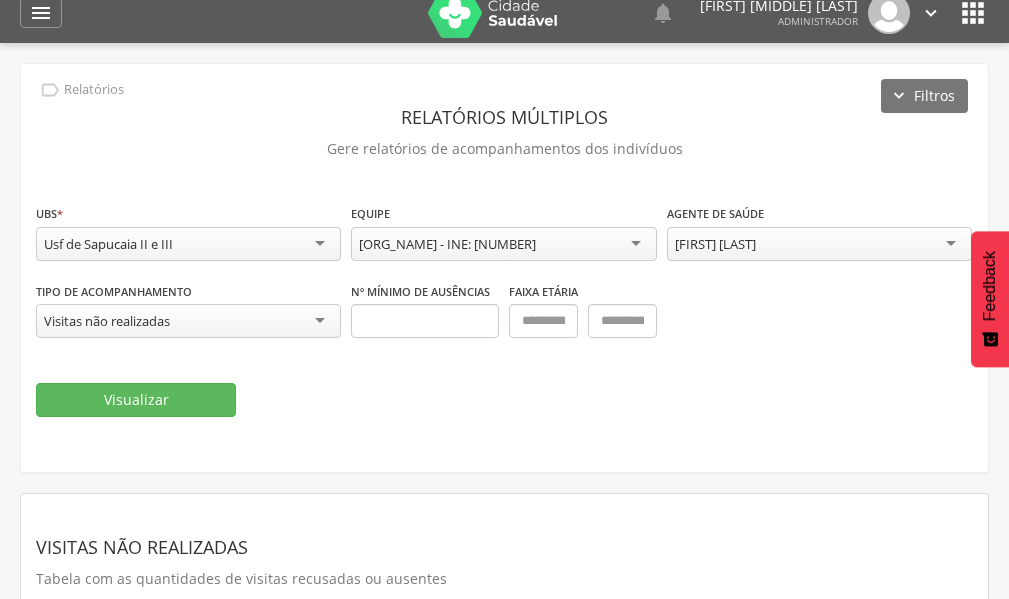 scroll, scrollTop: 0, scrollLeft: 0, axis: both 